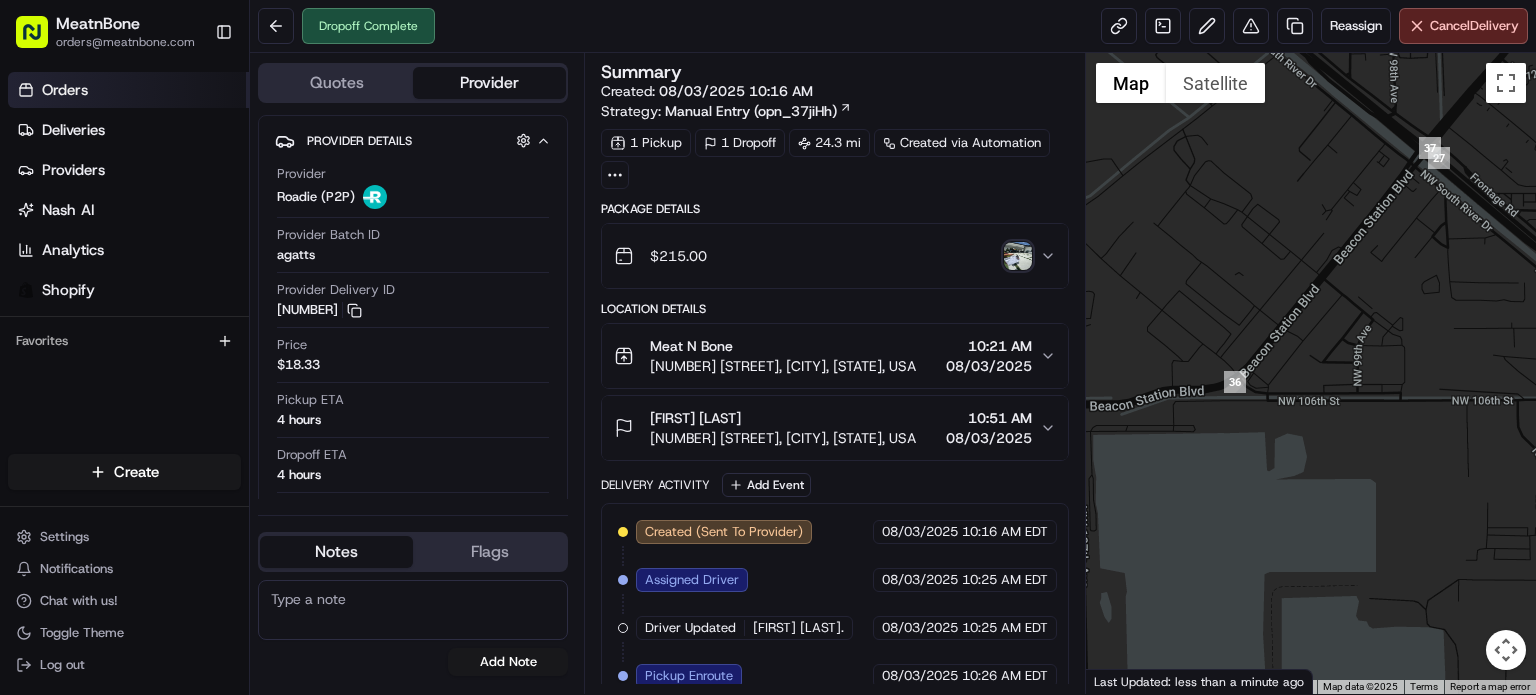 scroll, scrollTop: 0, scrollLeft: 0, axis: both 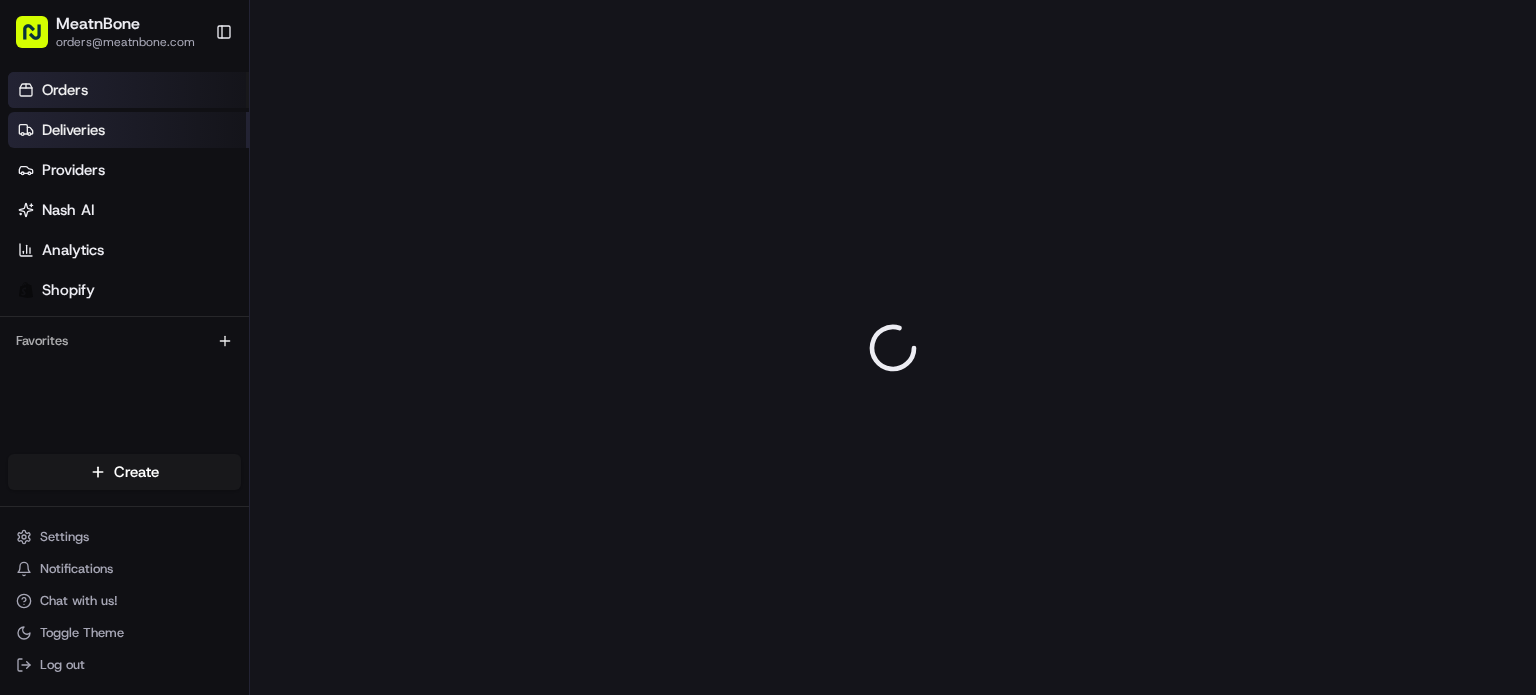 click on "Deliveries" at bounding box center (128, 130) 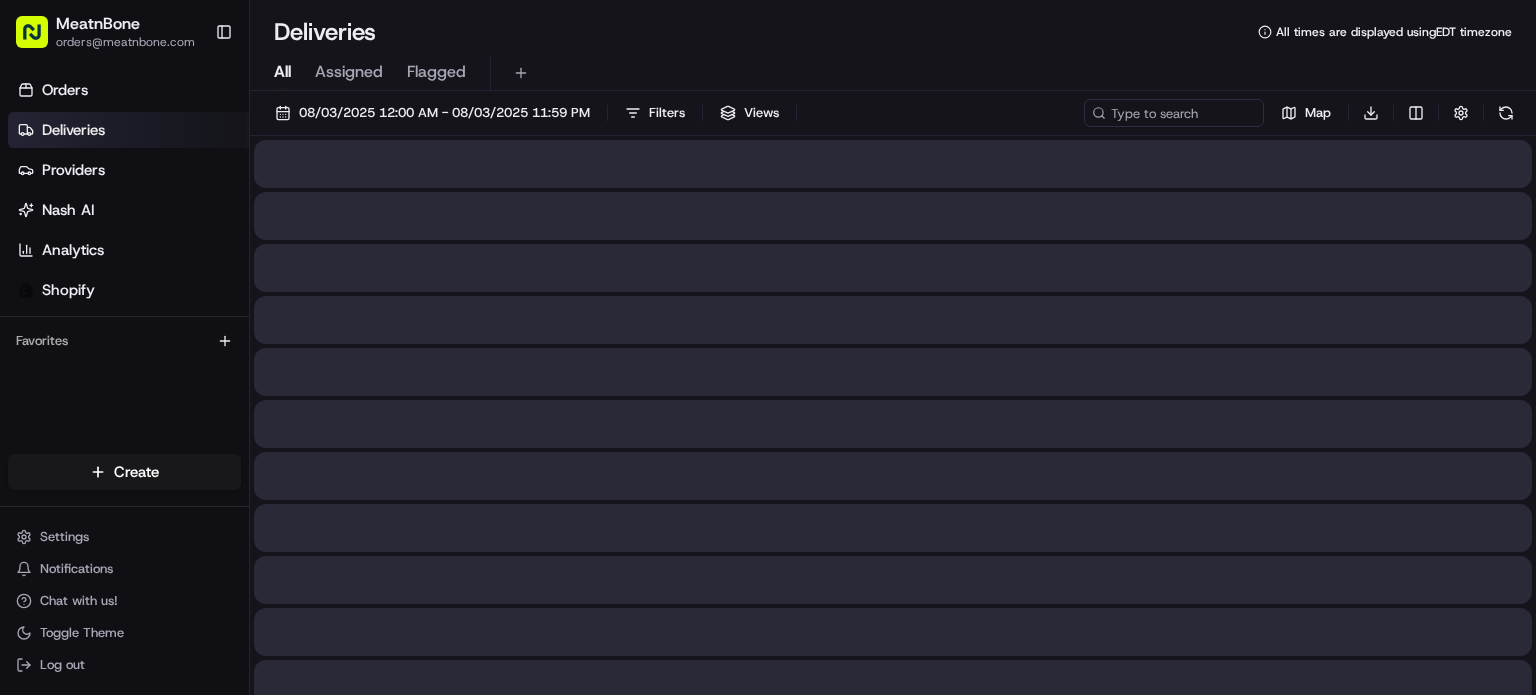 click on "Assigned" at bounding box center (349, 72) 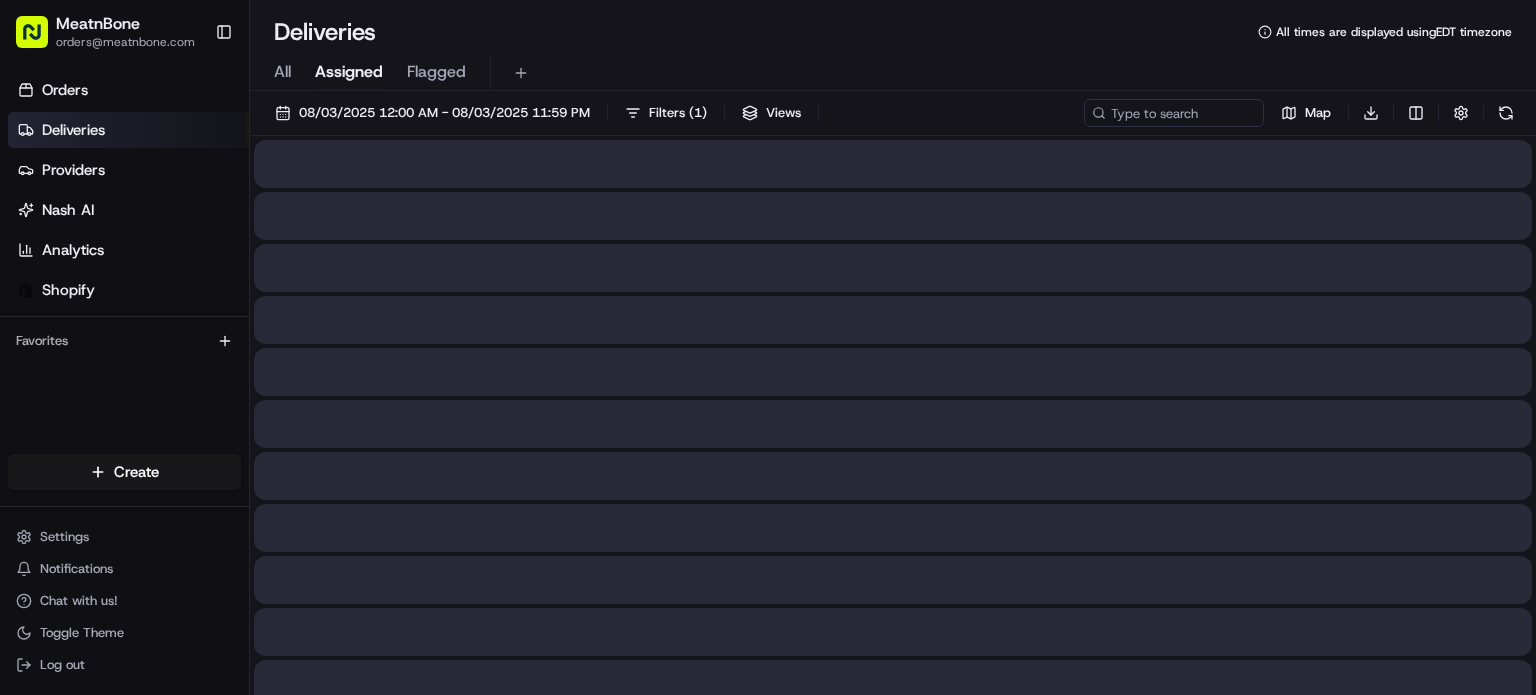 click on "Assigned" at bounding box center [349, 72] 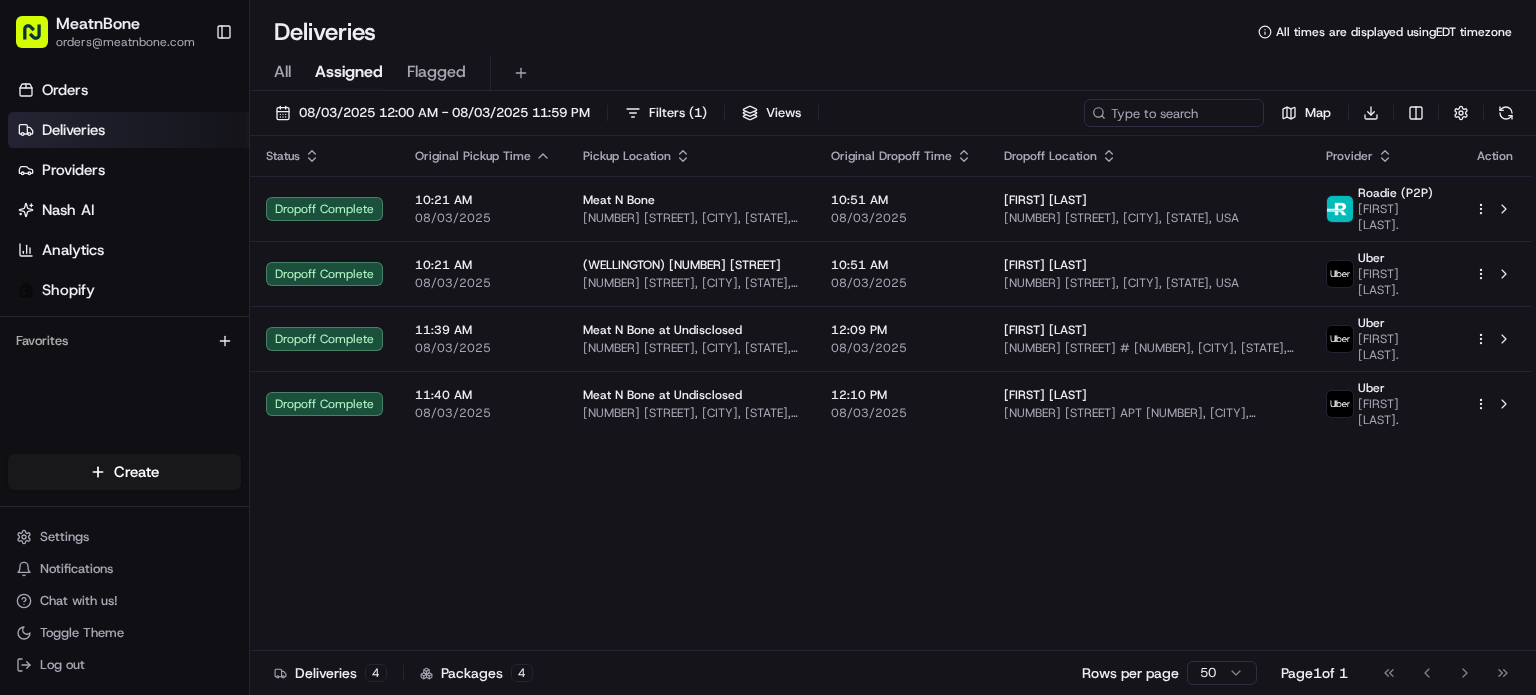 drag, startPoint x: 184, startPoint y: 528, endPoint x: 220, endPoint y: 411, distance: 122.41323 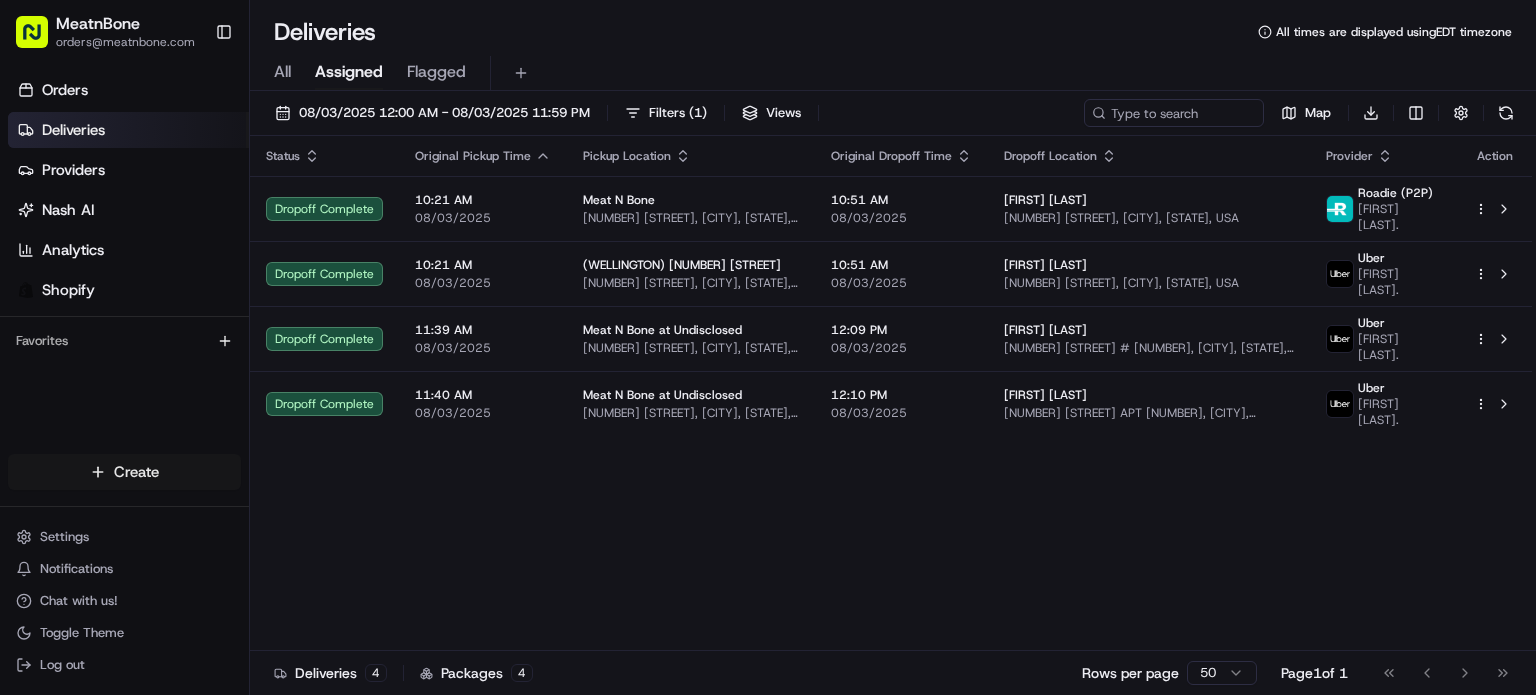 click on "MeatnBone [EMAIL] Toggle Sidebar Orders Deliveries Providers Nash AI Analytics Shopify Favorites Main Menu Members & Organization Organization Users Roles Preferences Customization Tracking Orchestration Automations Dispatch Strategy Locations Pickup Locations Dropoff Locations Billing Billing Refund Requests Integrations Notification Triggers Webhooks API Keys Request Logs Create Settings Notifications Chat with us! Toggle Theme Log out Deliveries All times are displayed using EDT timezone All Assigned Flagged 08/03/2025 12:00 AM - 08/03/2025 11:59 PM Filters ( 1 ) Views Map Download Status Original Pickup Time Pickup Location Original Dropoff Time Dropoff Location Provider Action Dropoff Complete 10:21 AM 08/03/2025 Meat N Bone [NUMBER] [STREET], [CITY], [STATE], USA 10:51 AM 08/03/2025 [FIRST] [LAST] [NUMBER] [STREET], [CITY], [STATE], USA Roadie (P2P) [FIRST] [LAST]. Dropoff Complete 10:21 AM 08/03/2025 (WELLINGTON) [NUMBER] [STREET] 10:51 AM 08/03/2025 Uber 11:39 AM" at bounding box center [768, 347] 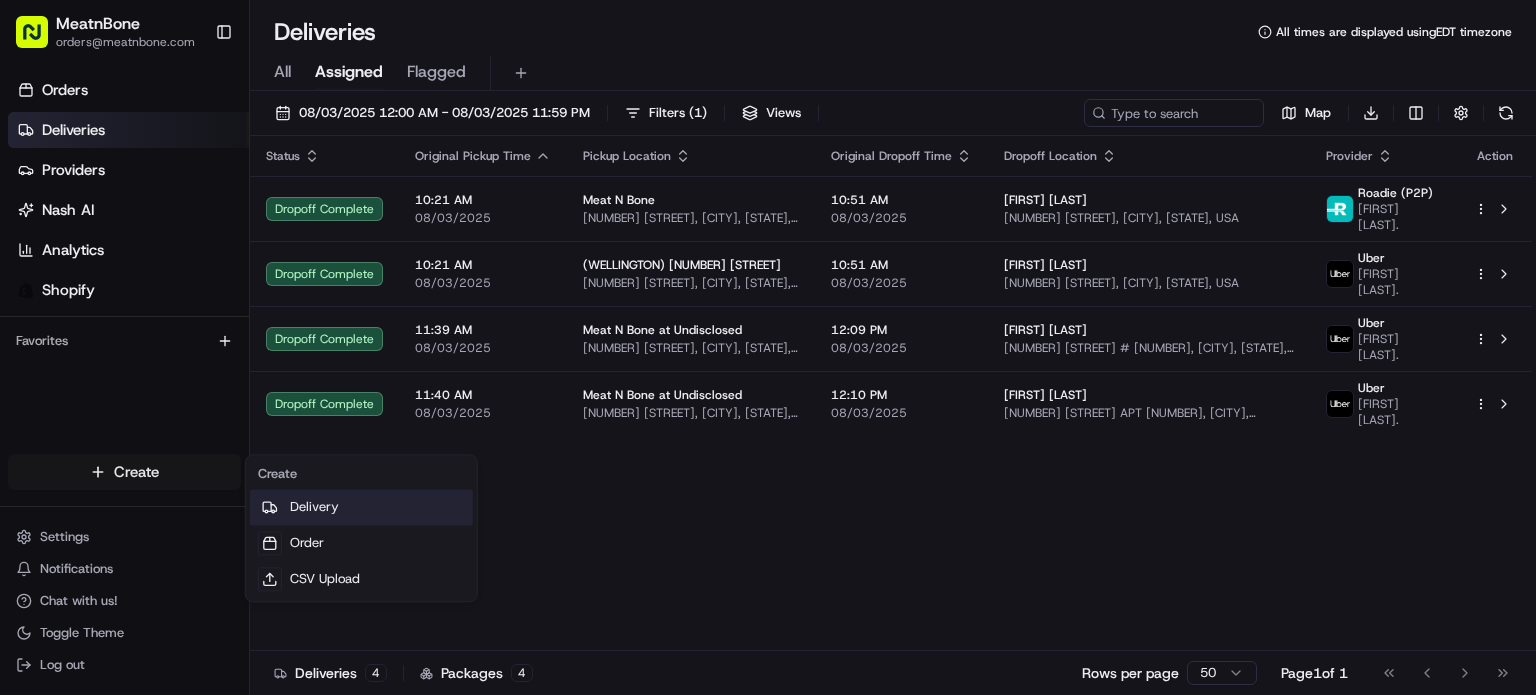 click on "Delivery" at bounding box center [361, 507] 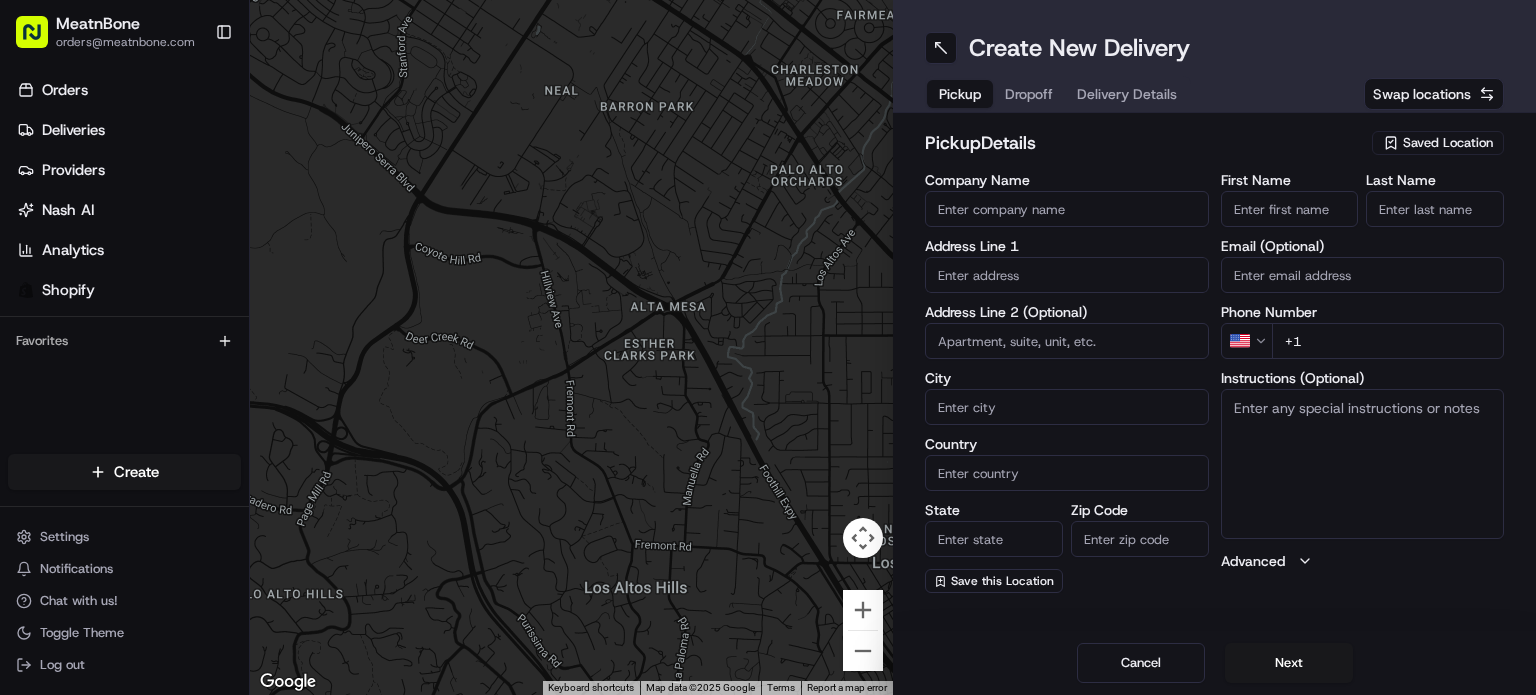 click on "Saved Location" at bounding box center [1438, 143] 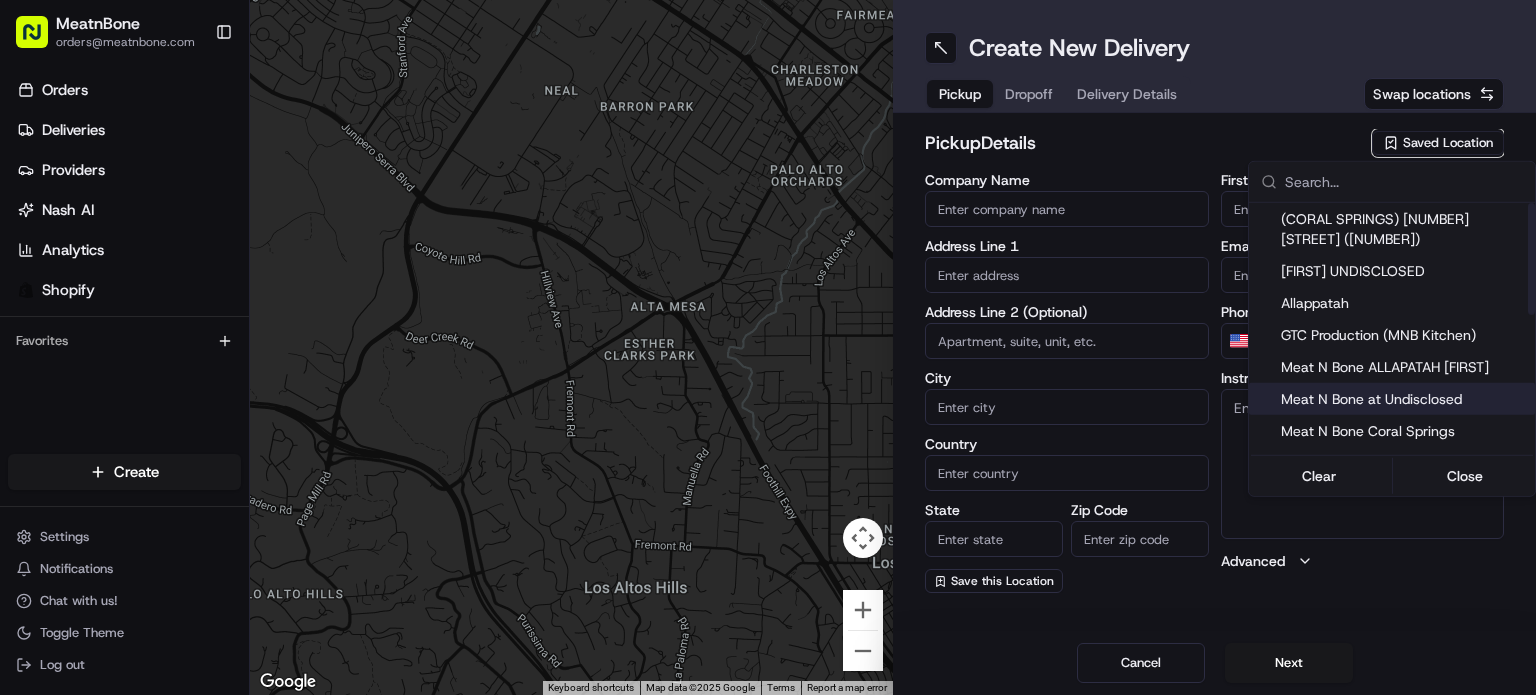 click on "Meat N Bone at Undisclosed" at bounding box center [1404, 399] 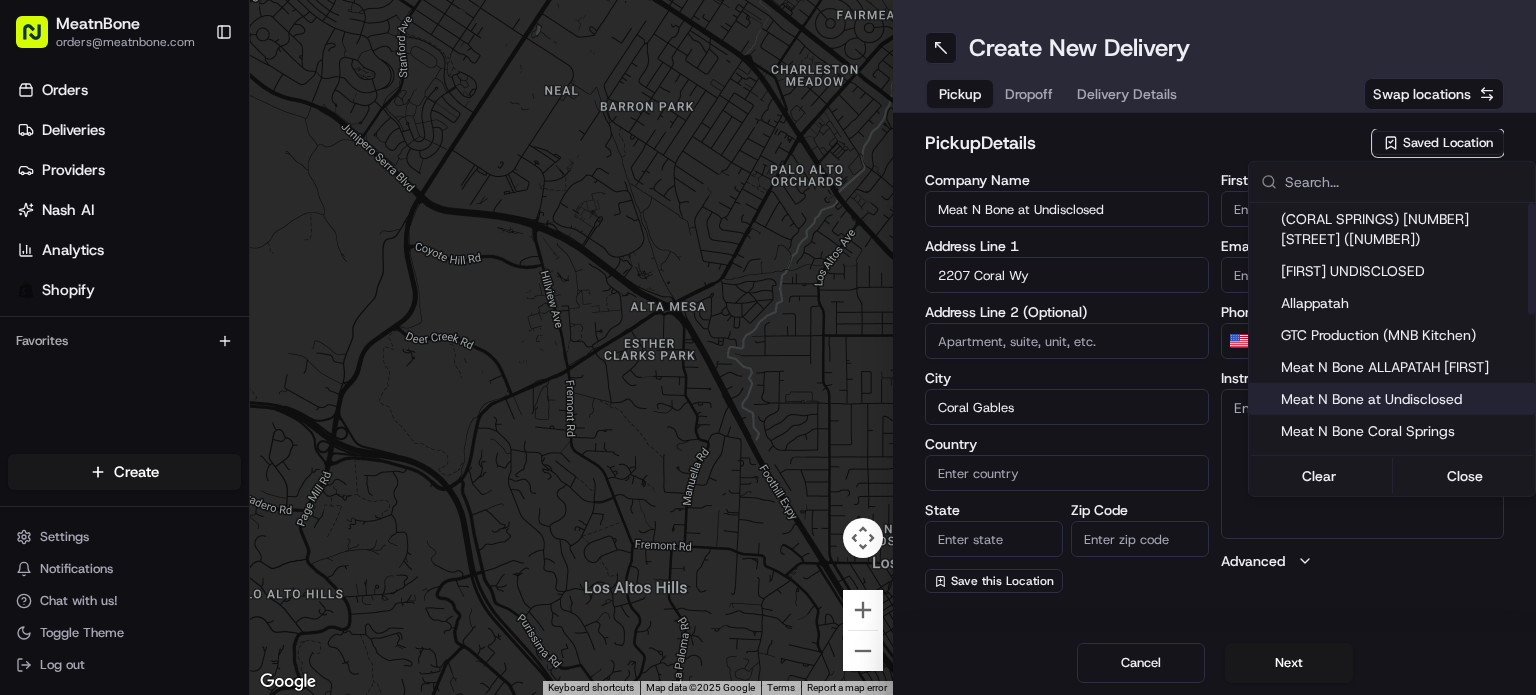 type on "US" 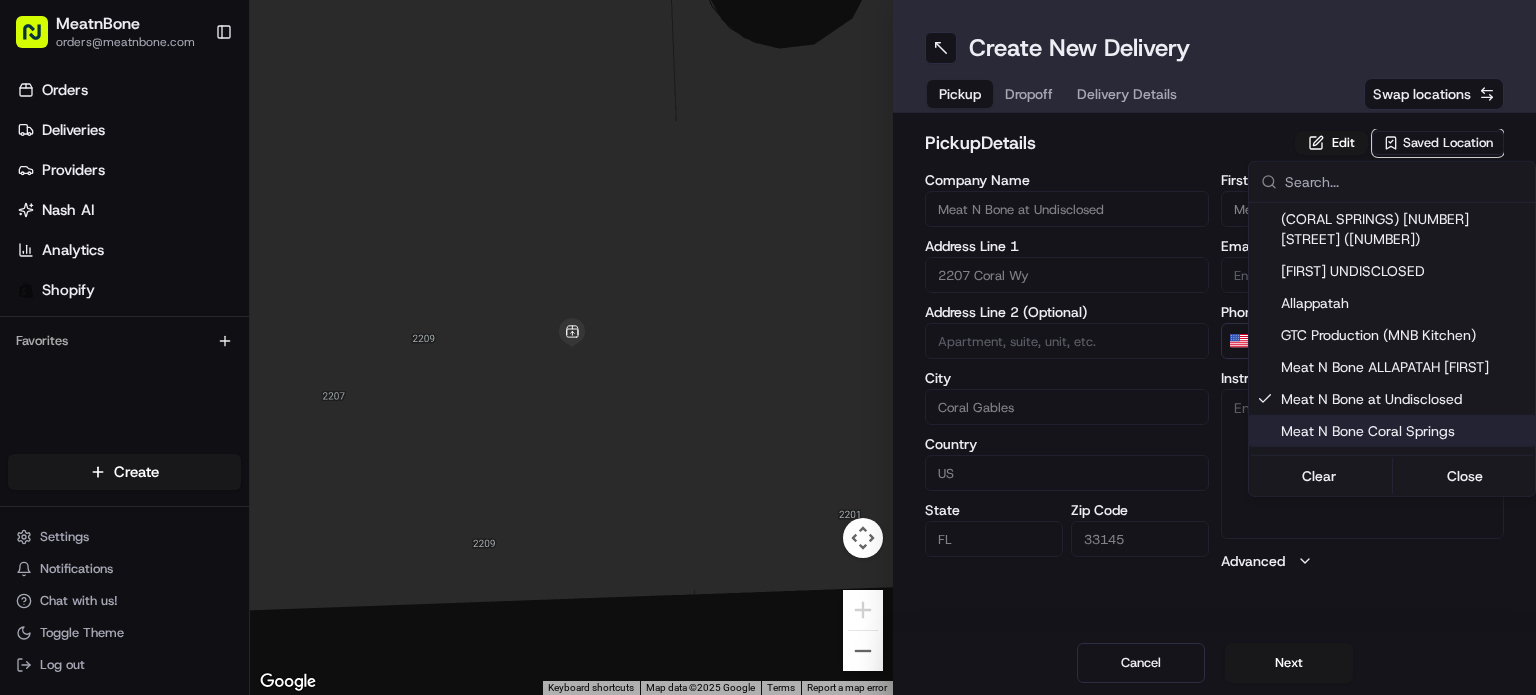 click on "MeatnBone [EMAIL] Toggle Sidebar Orders Deliveries Providers Nash AI Analytics Shopify Favorites Main Menu Members & Organization Organization Users Roles Preferences Customization Tracking Orchestration Automations Dispatch Strategy Locations Pickup Locations Dropoff Locations Billing Billing Refund Requests Integrations Notification Triggers Webhooks API Keys Request Logs Create Settings Notifications Chat with us! Toggle Theme Log out ← Move left → Move right ↑ Move up ↓ Move down + Zoom in - Zoom out Home Jump left by 75% End Jump right by 75% Page Up Jump up by 75% Page Down Jump down by 75% Keyboard shortcuts Map Data Map data ©2025 Google Map data ©2025 Google 2 m Click to toggle between metric and imperial units Terms Report a map error Create New Delivery Pickup Dropoff Delivery Details Swap locations pickup Details Edit Saved Location Company Name Meat N Bone at Undisclosed Address Line 1 [NUMBER] [STREET] Address Line 2 (Optional) City [CITY] Country US" at bounding box center (768, 347) 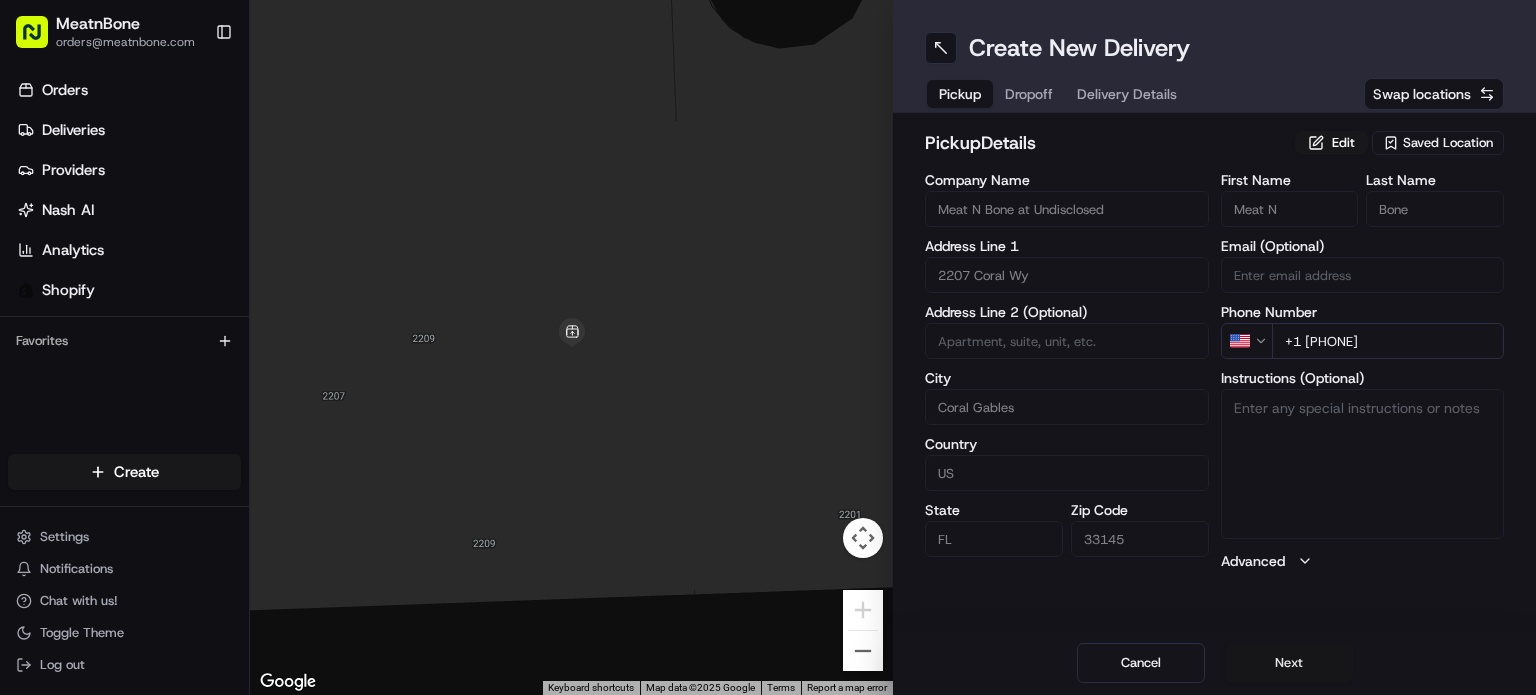 click on "Next" at bounding box center (1289, 663) 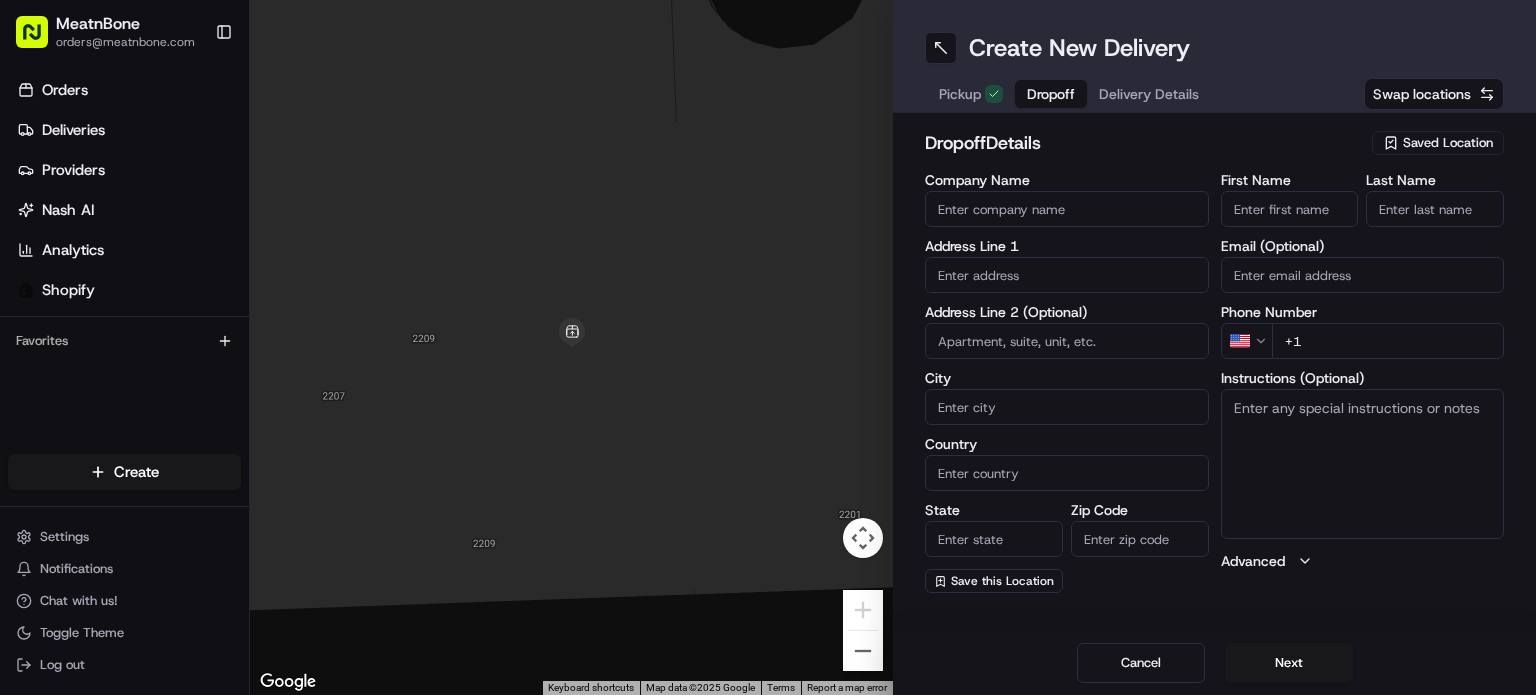 click at bounding box center [1067, 275] 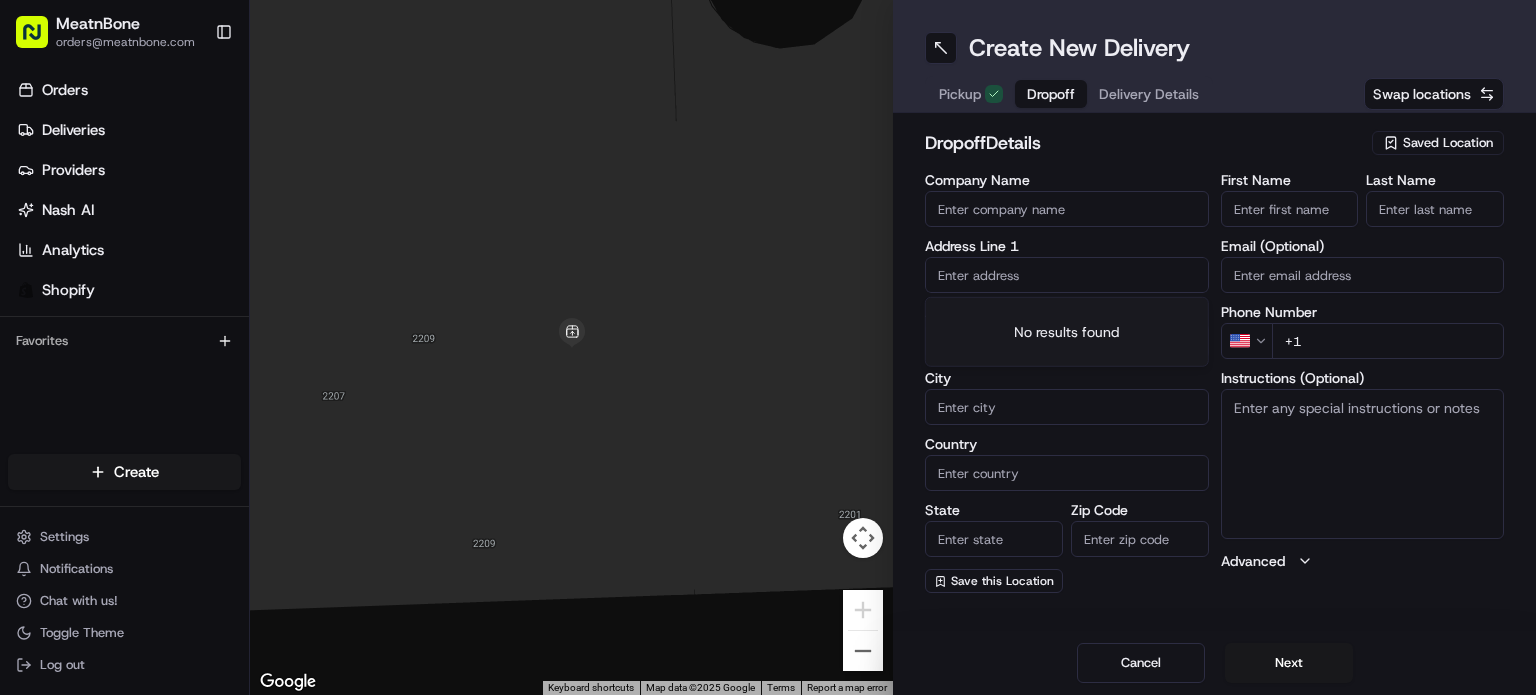 paste on "[NUMBER] [STREET]" 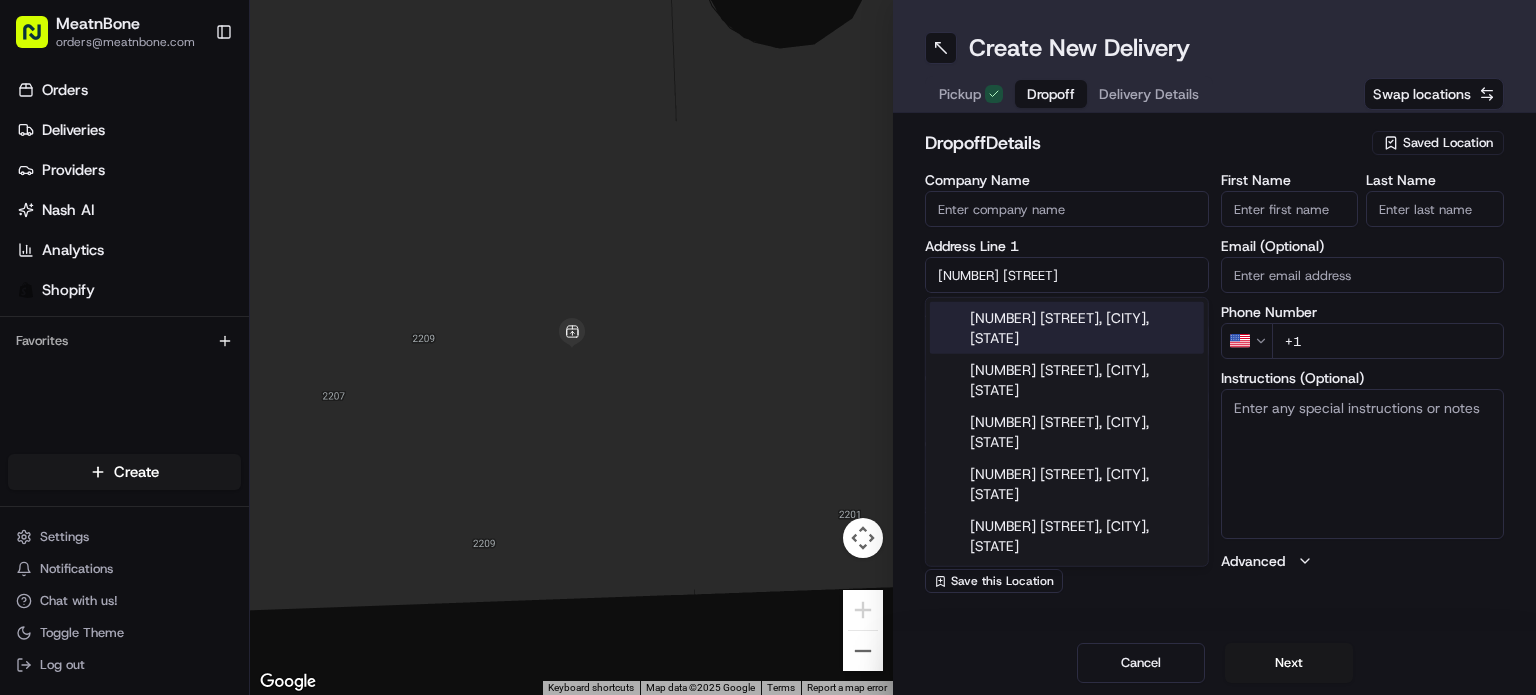 click on "[NUMBER] [STREET], [CITY], [STATE]" at bounding box center [1067, 328] 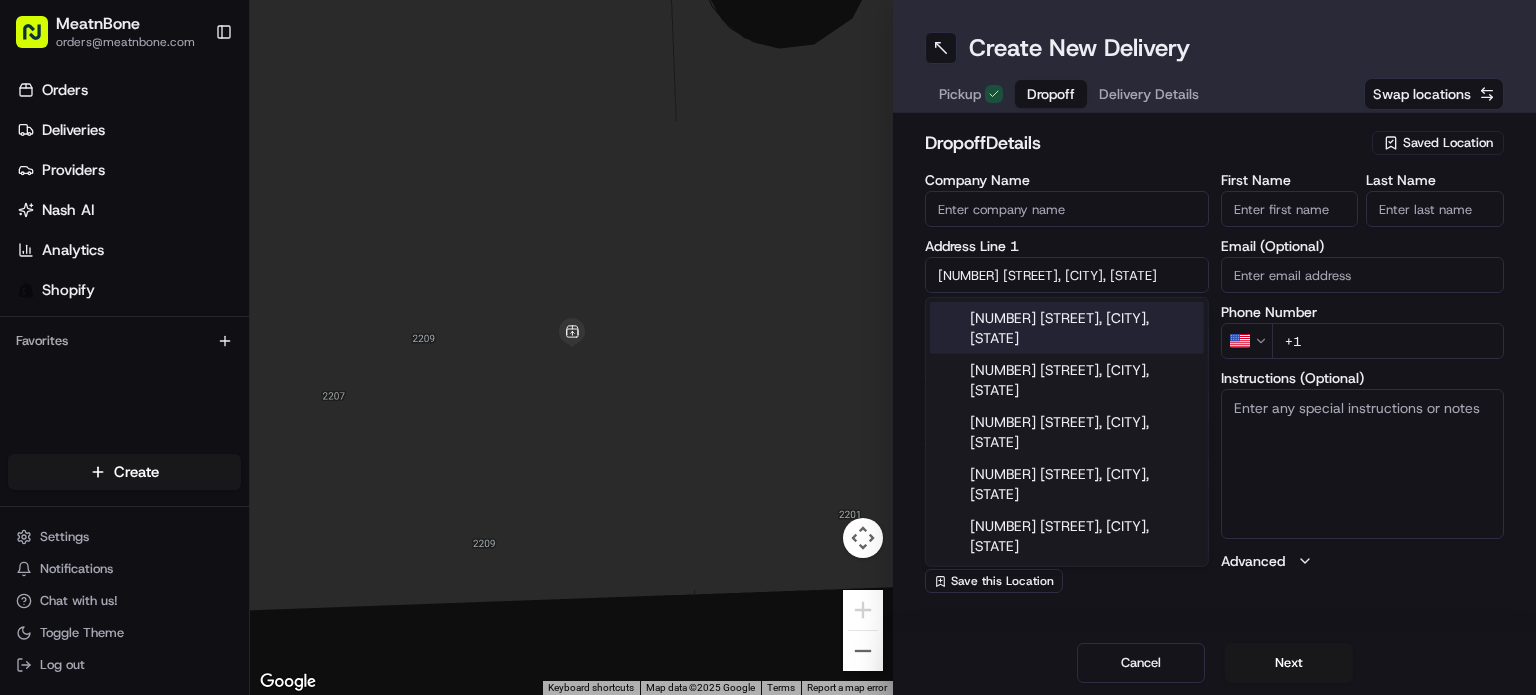 type on "[NUMBER] [STREET], [CITY], [STATE], USA" 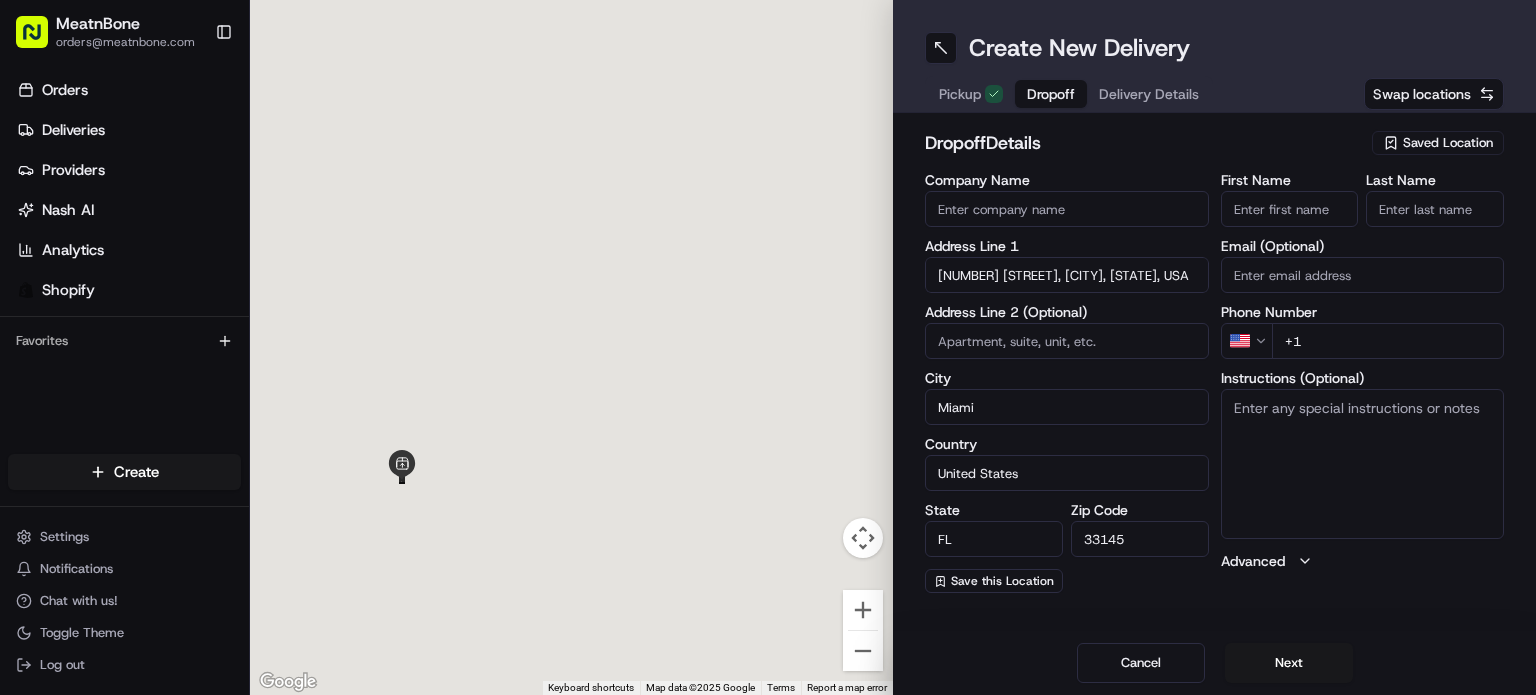 type on "[NUMBER] [STREET]" 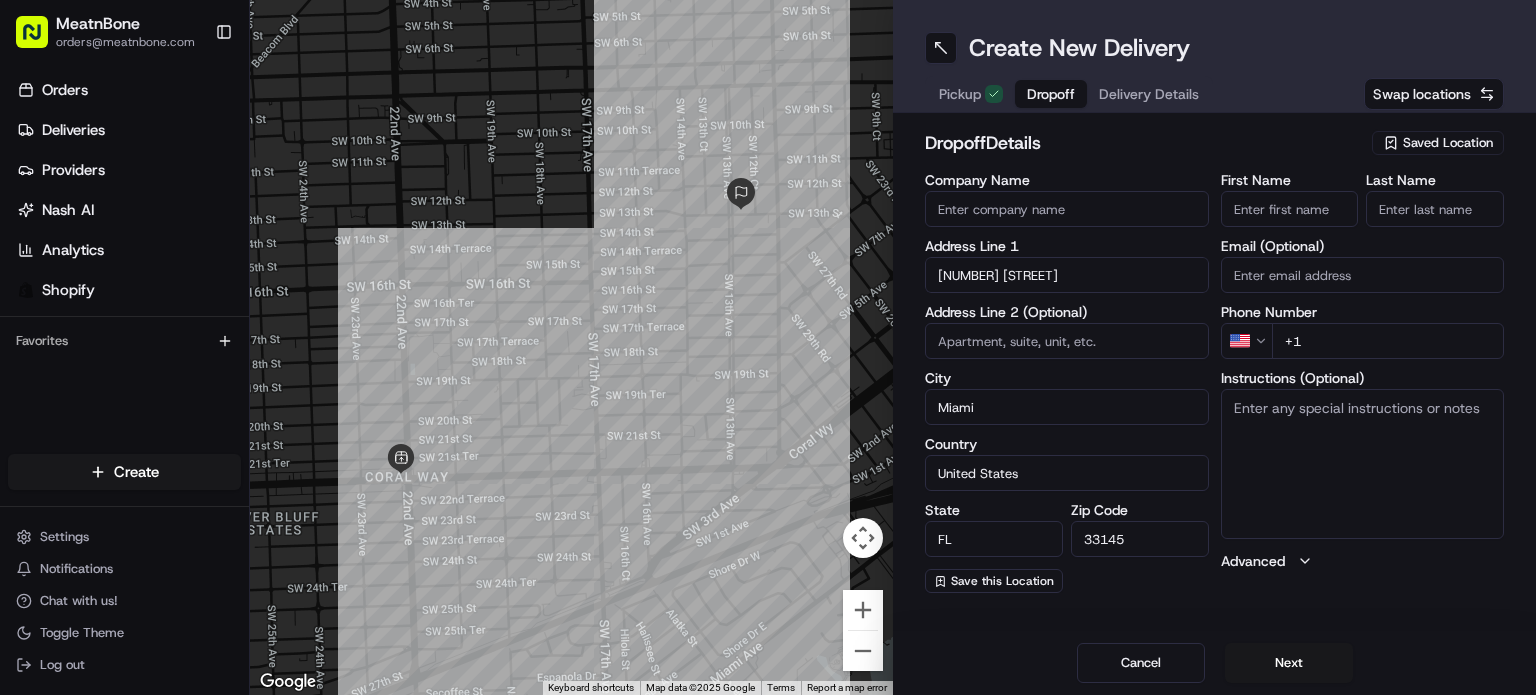 click on "+1" at bounding box center (1388, 341) 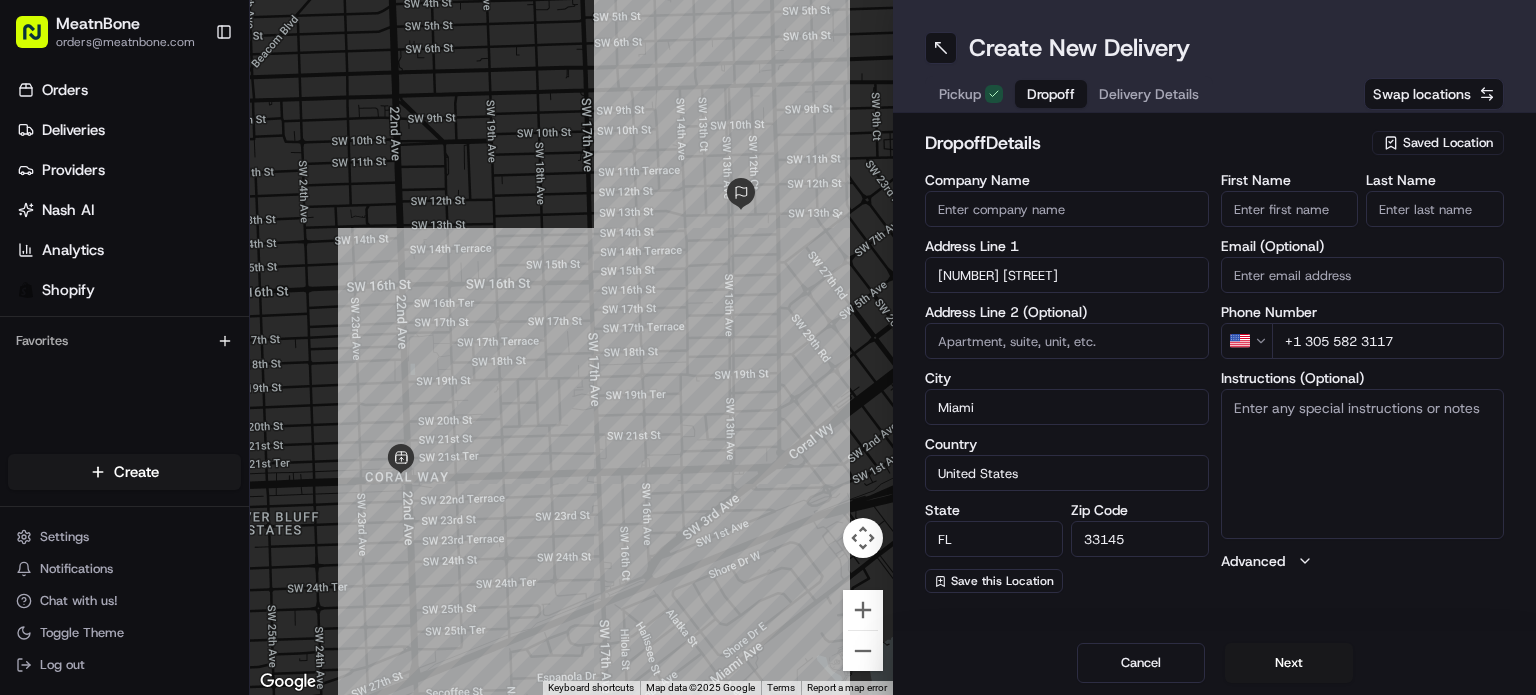 type on "+1 305 582 3117" 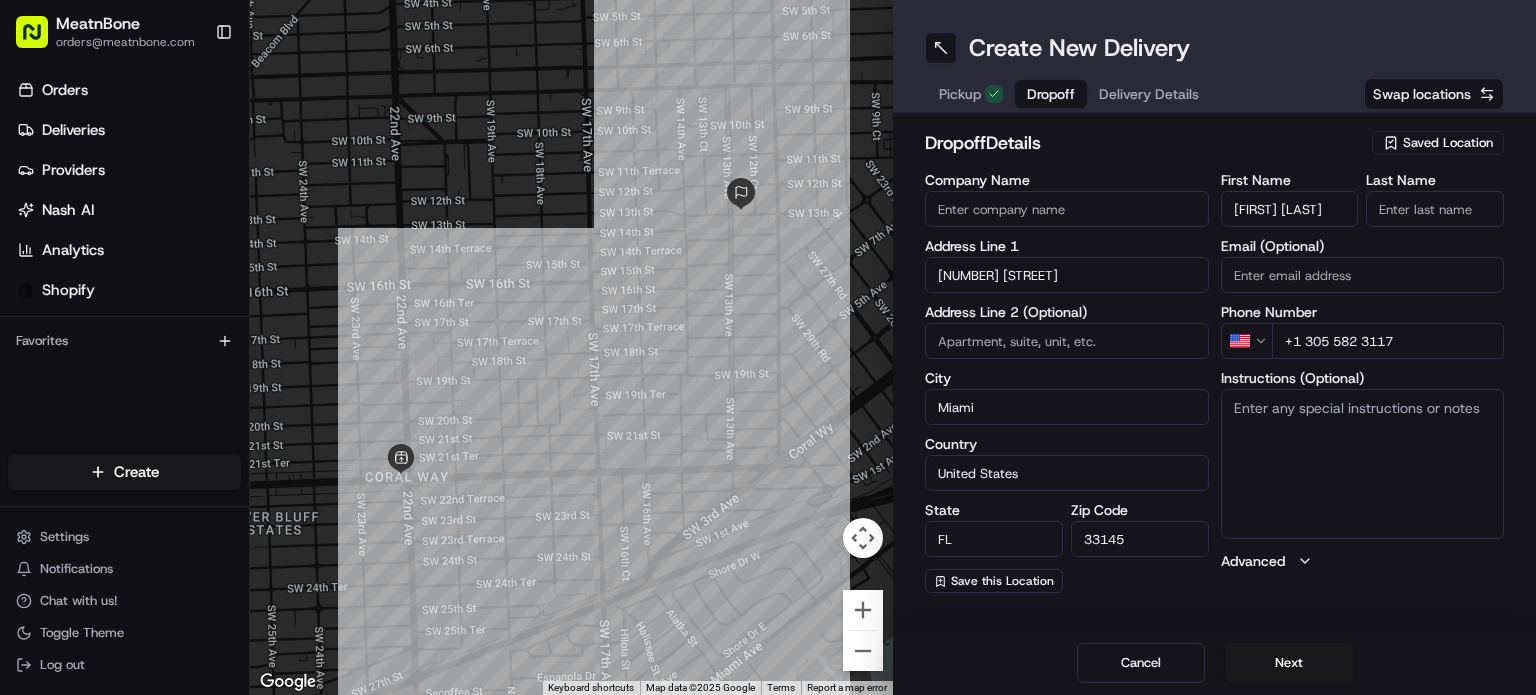 drag, startPoint x: 1281, startPoint y: 208, endPoint x: 1391, endPoint y: 233, distance: 112.805145 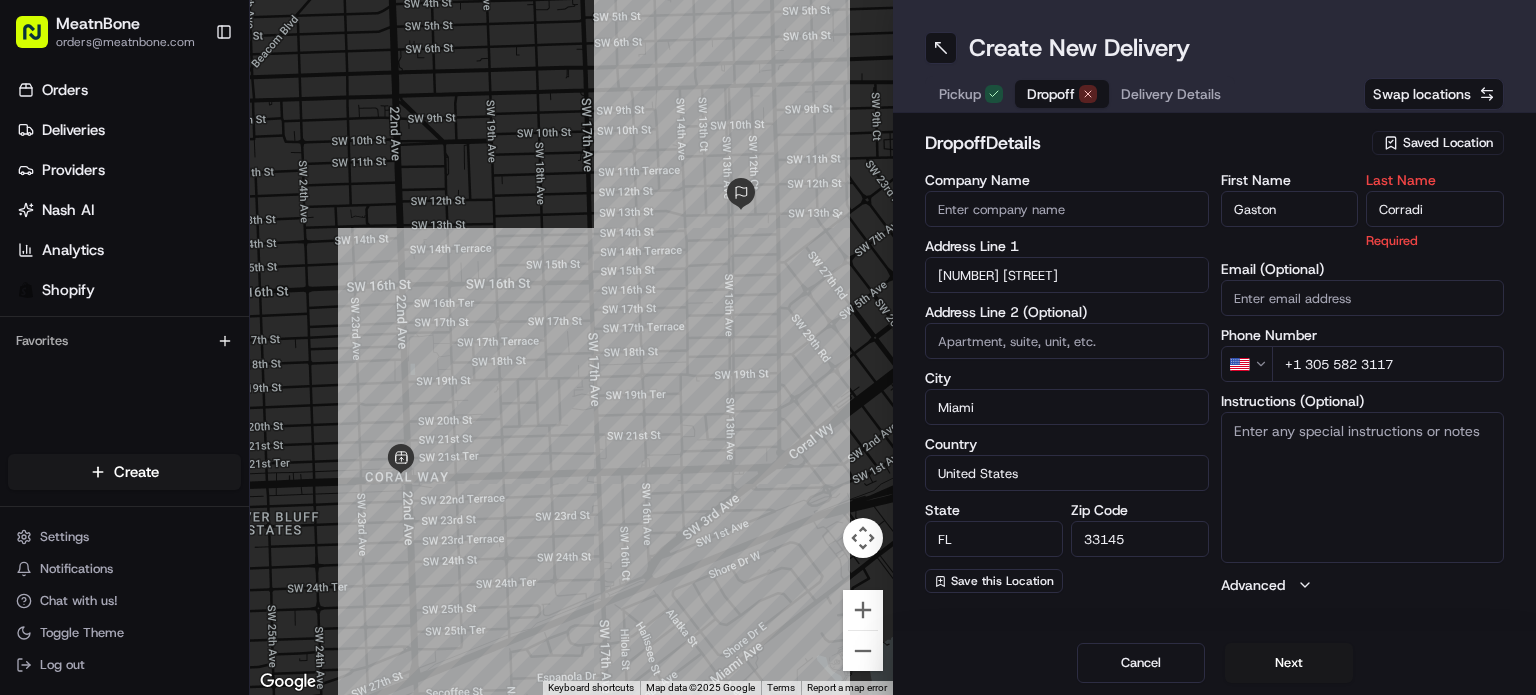 type on "Corradi" 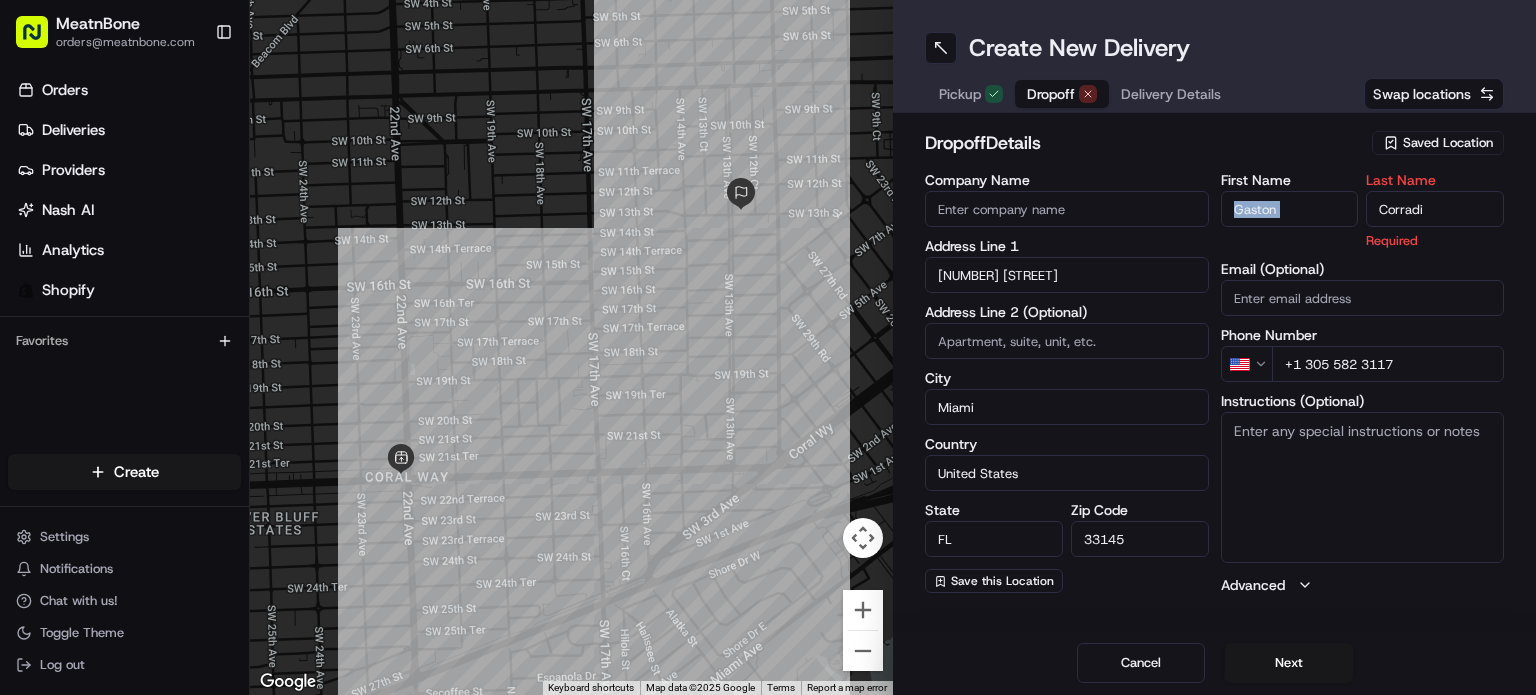 click on "dropoff Details Saved Location Company Name Address Line 1 [NUMBER] [STREET] Address Line 2 (Optional) City [CITY] Country United States State [STATE] Zip Code [ZIP] Save this Location First Name [FIRST] Last Name [LAST] Required Email (Optional) Phone Number US +1 [PHONE] Instructions (Optional) Advanced" at bounding box center [1214, 362] 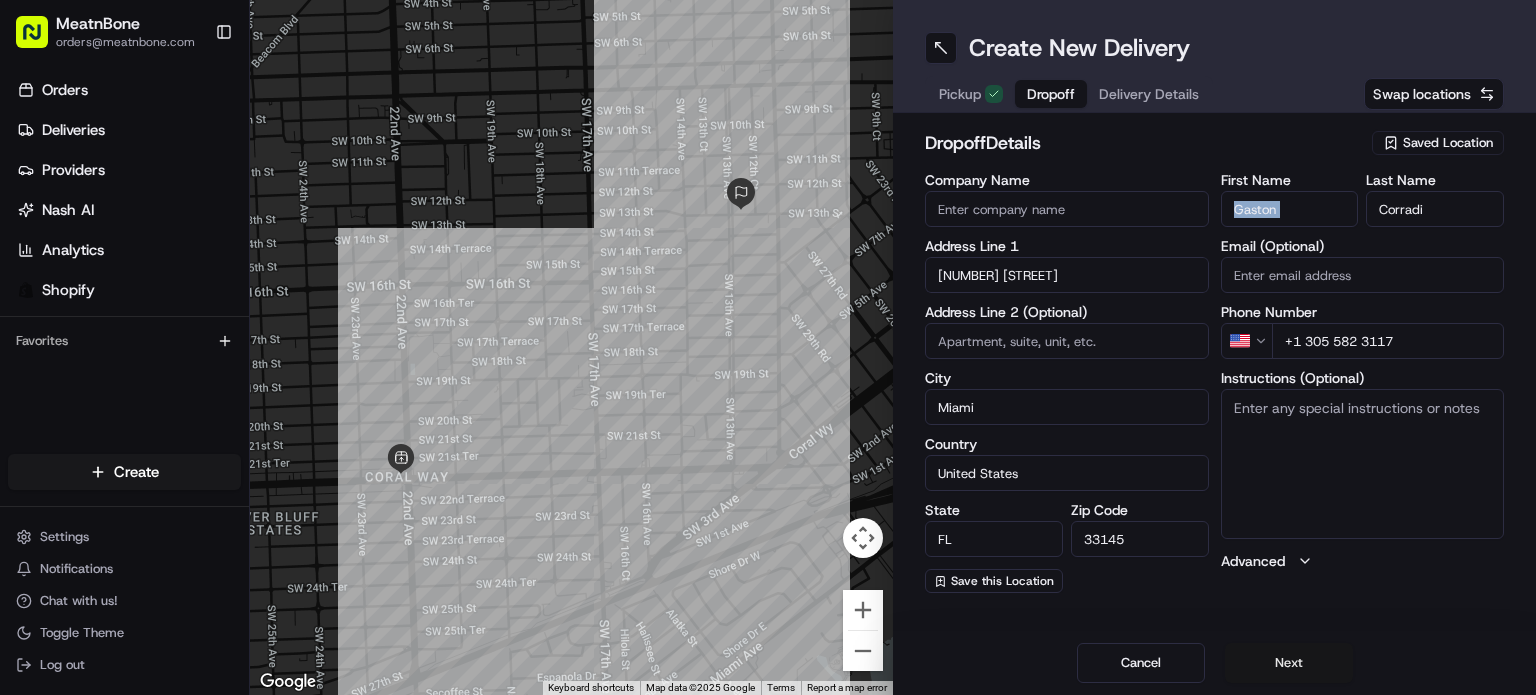 click on "Next" at bounding box center [1289, 663] 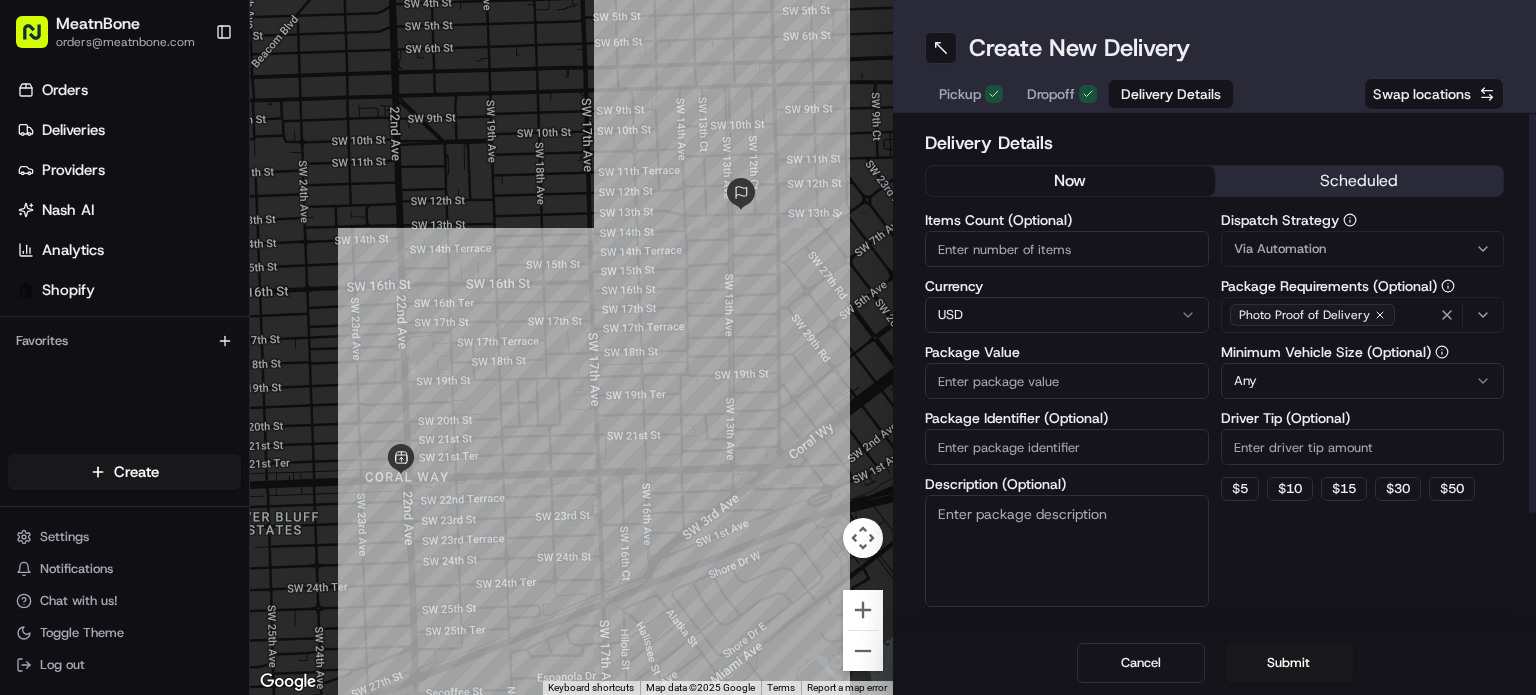 click on "Package Value" at bounding box center (1067, 381) 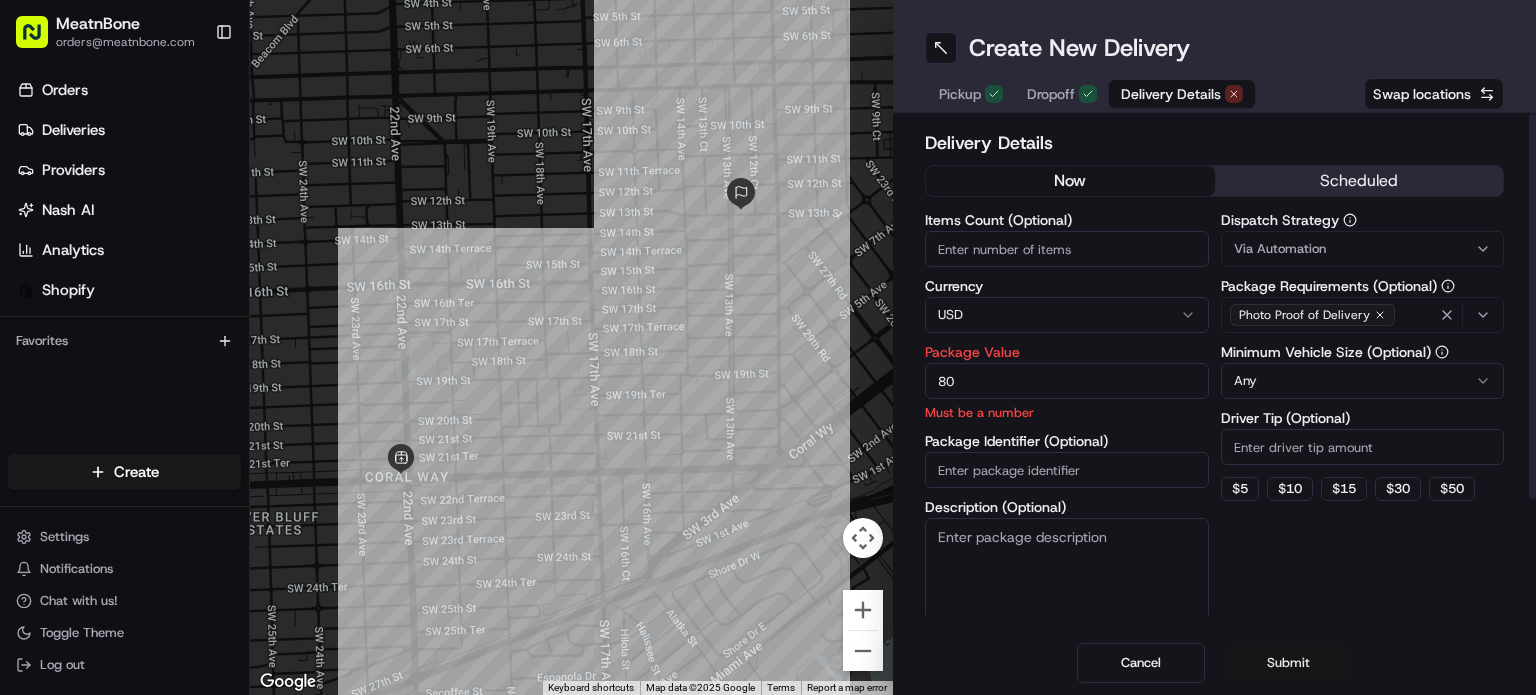 type on "80" 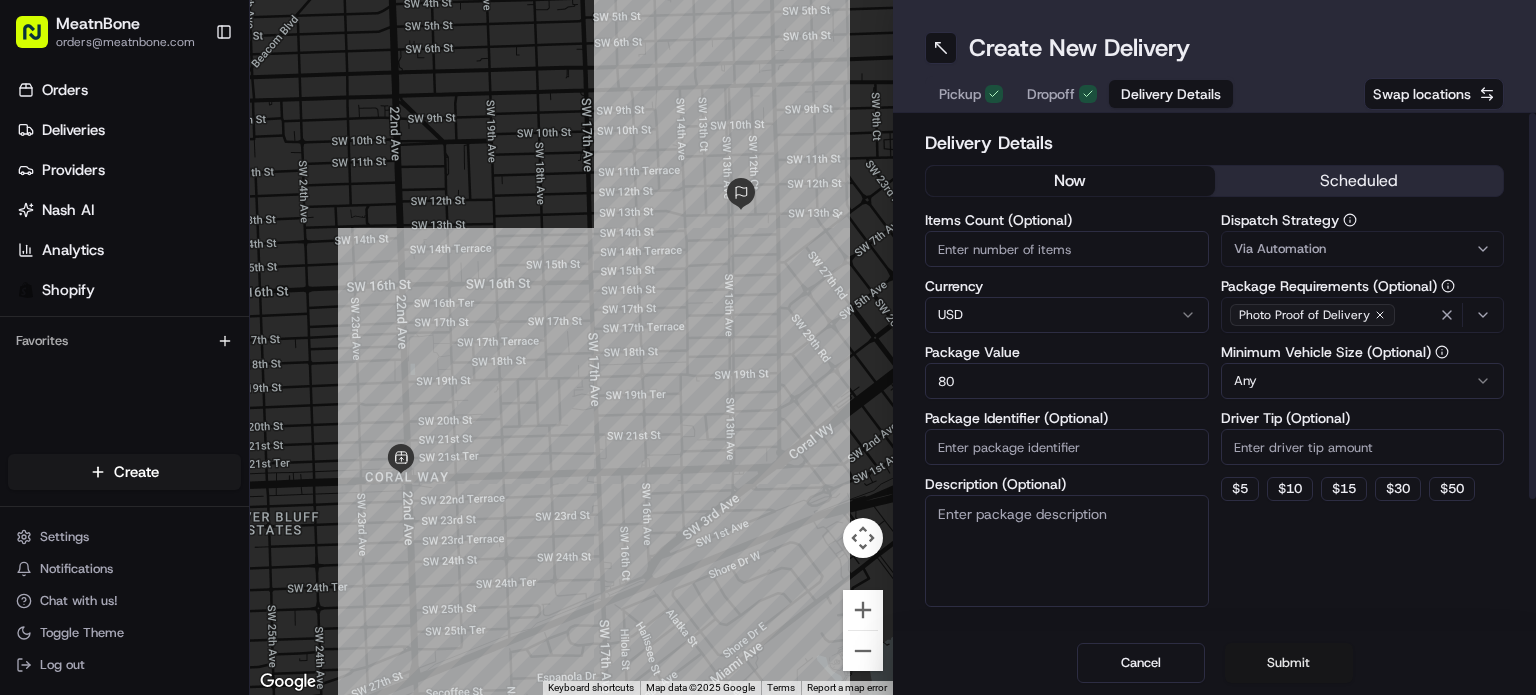 click on "Submit" at bounding box center (1289, 663) 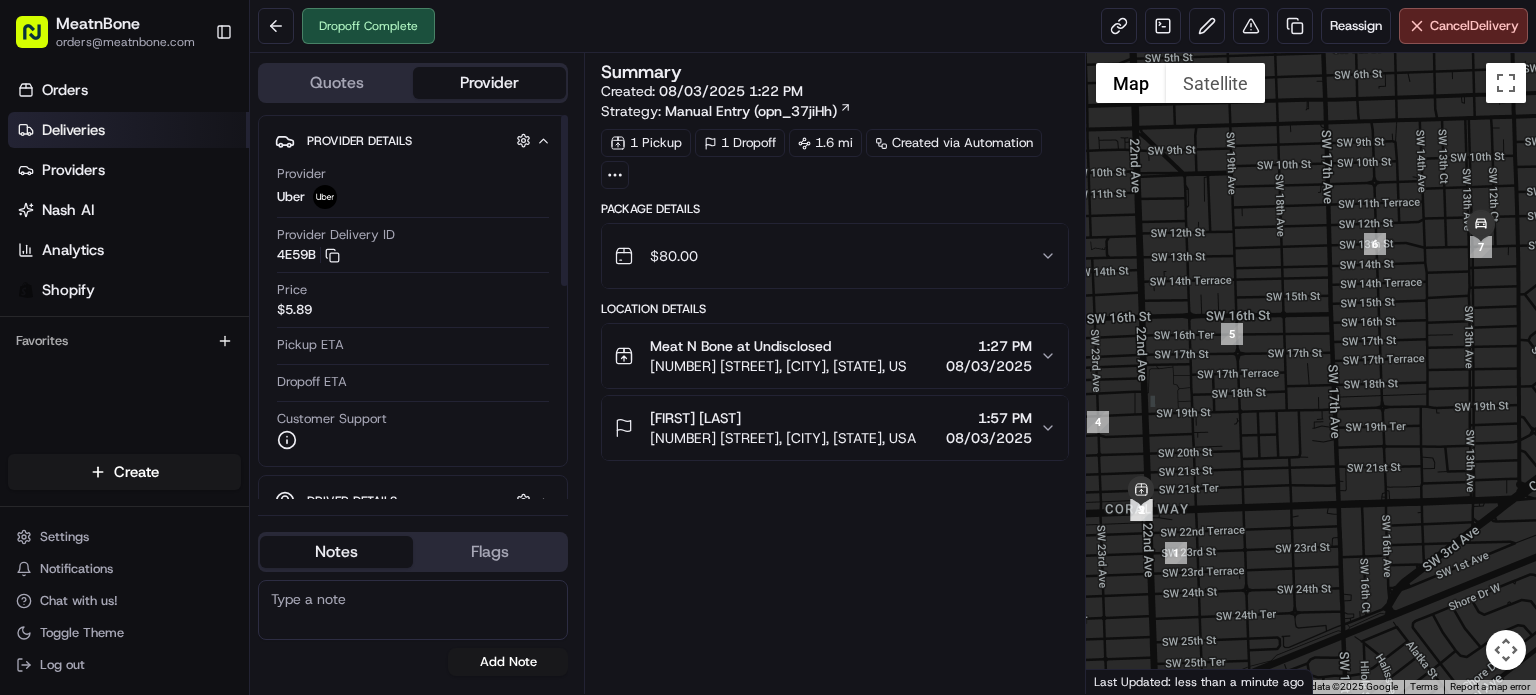 click on "Deliveries" at bounding box center (73, 130) 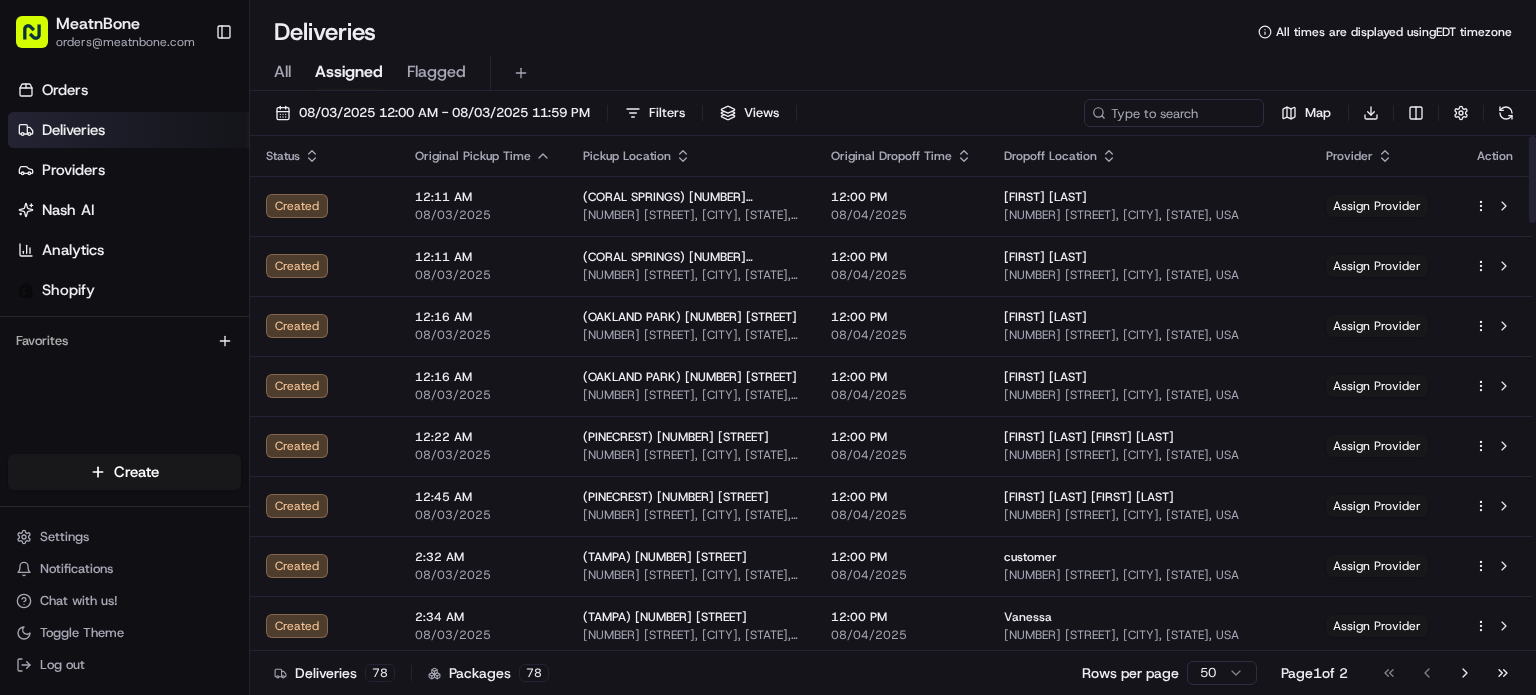 click on "All Assigned Flagged" at bounding box center [893, 73] 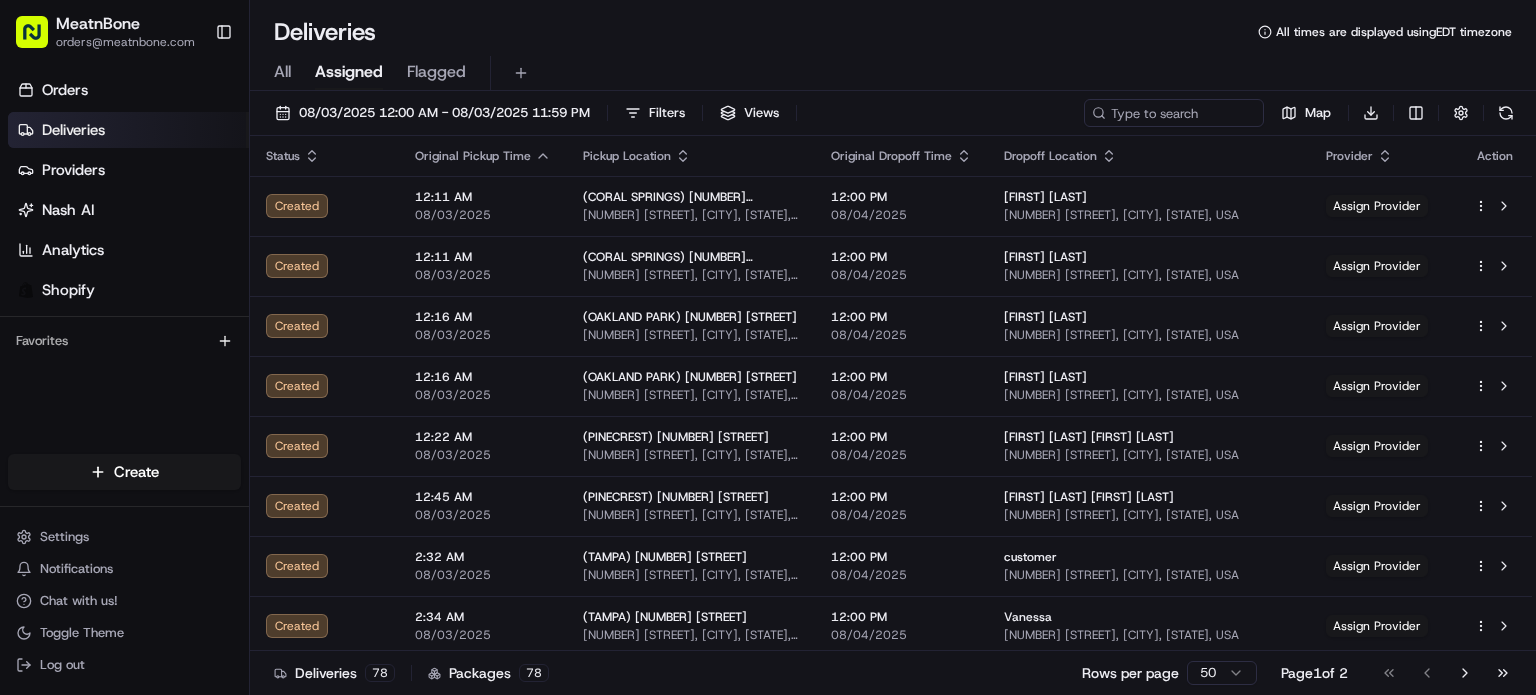click on "All" at bounding box center (282, 72) 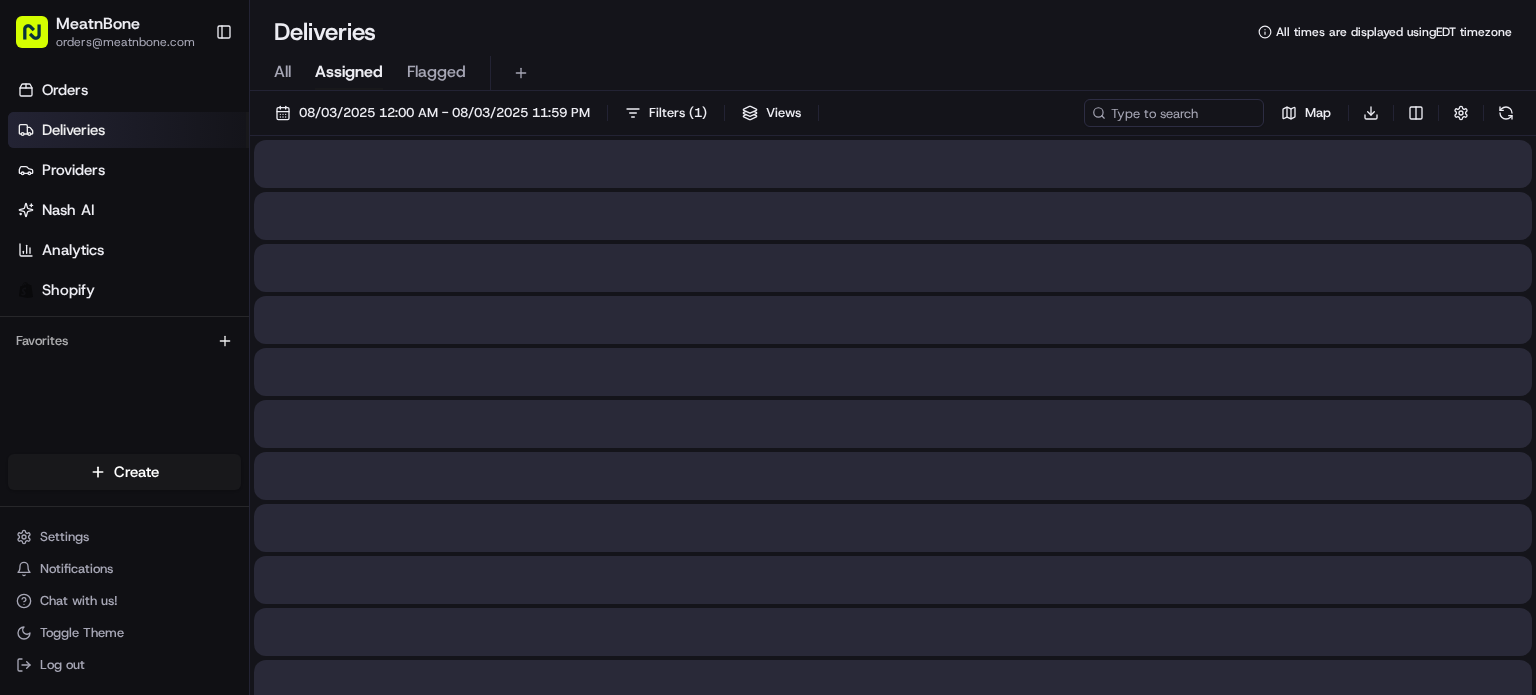 click on "Assigned" at bounding box center (349, 72) 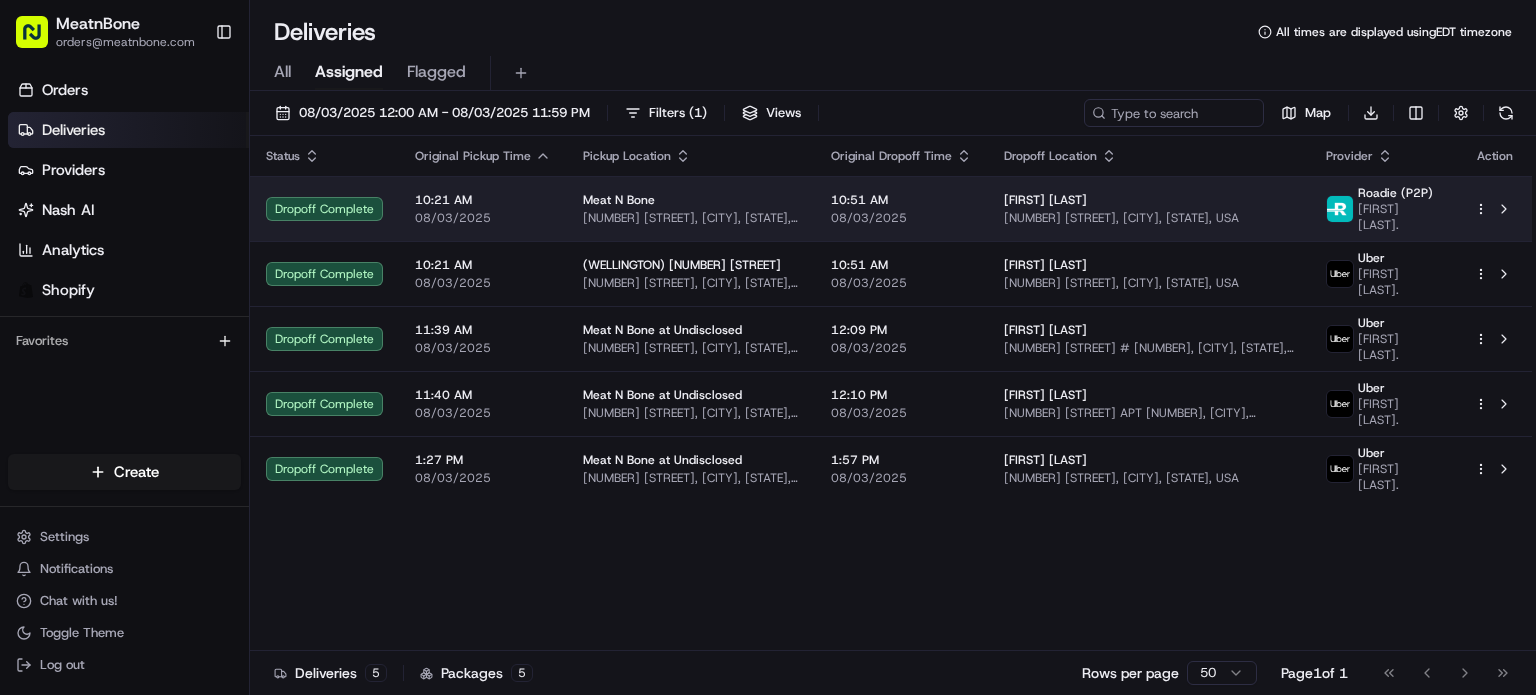 click on "Meat N Bone" at bounding box center [691, 200] 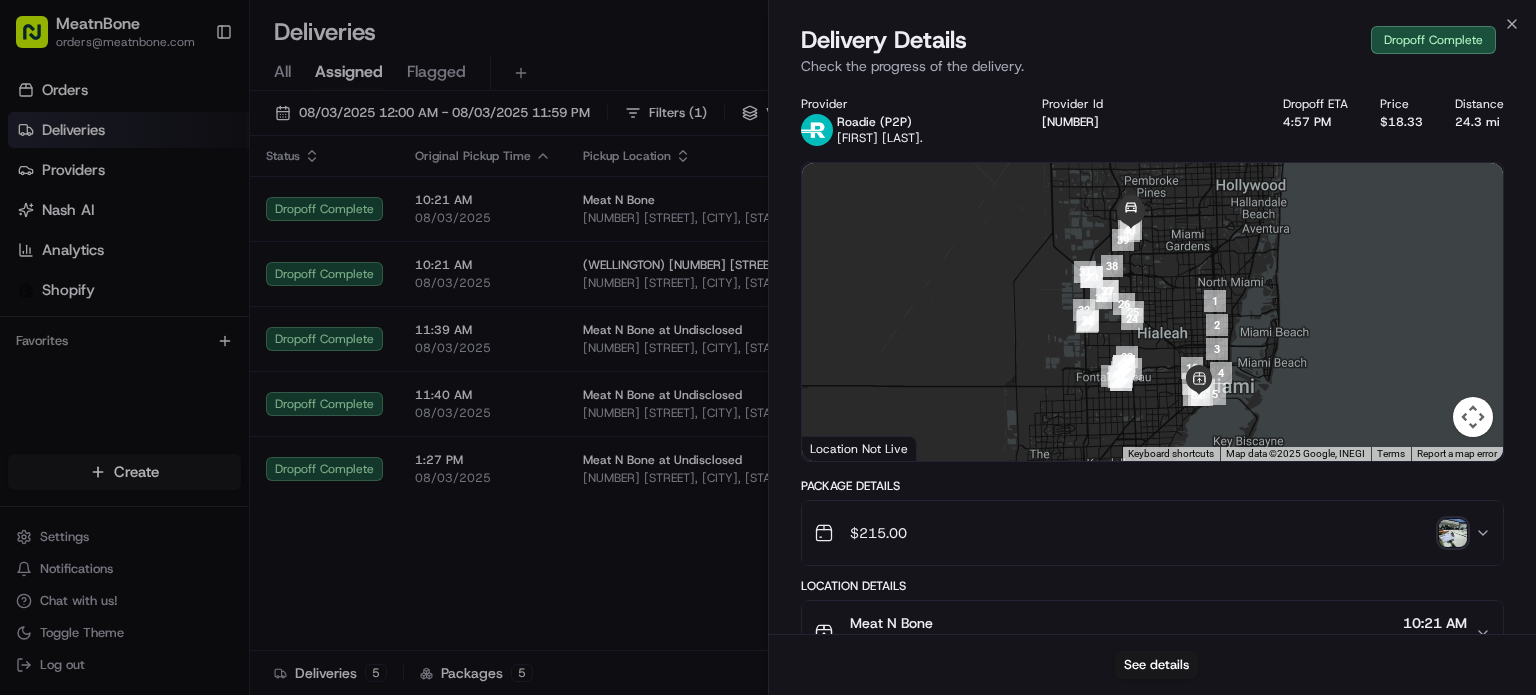 click at bounding box center [1453, 533] 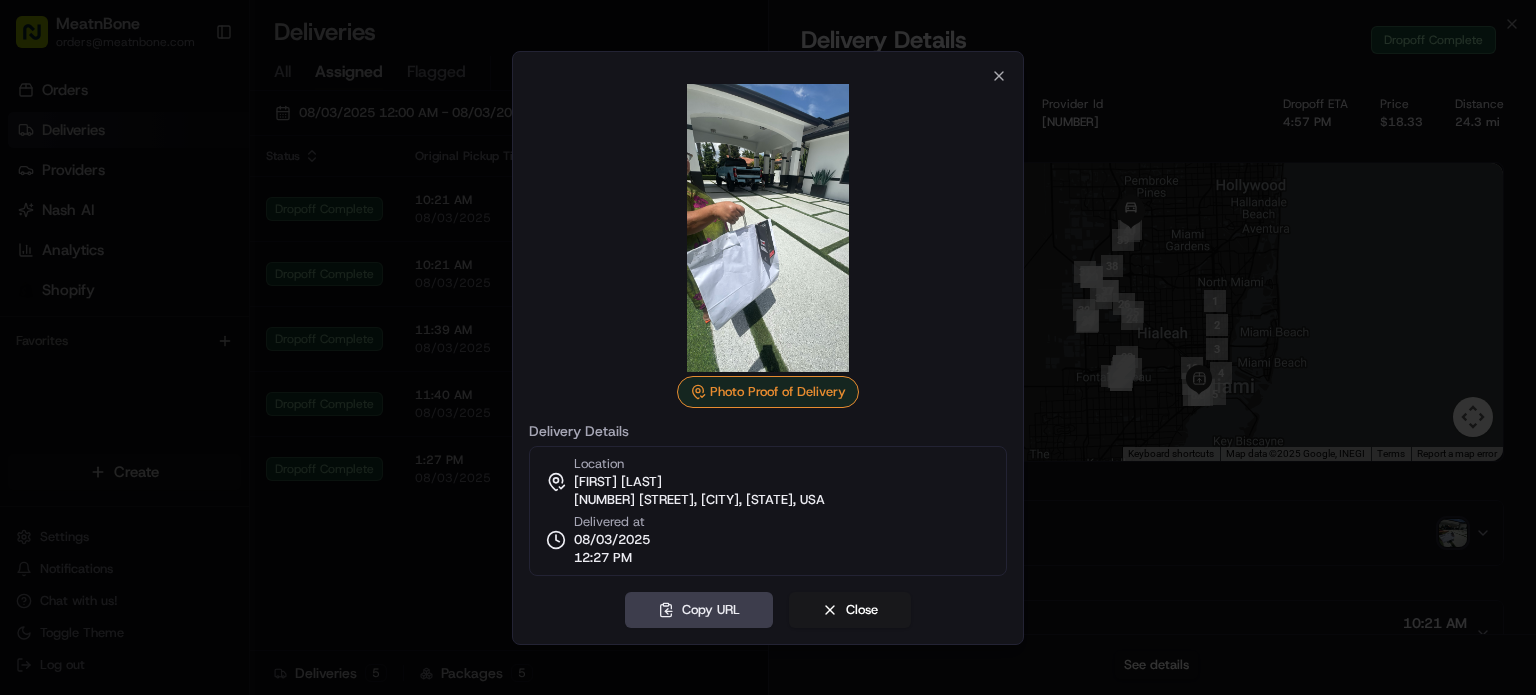 click on "Photo Proof of Delivery Delivery Details Location  [FIRST] [LAST] [NUMBER] [STREET], [CITY], [STATE], USA Delivered at 08/03/2025 12:27 PM" at bounding box center [768, 322] 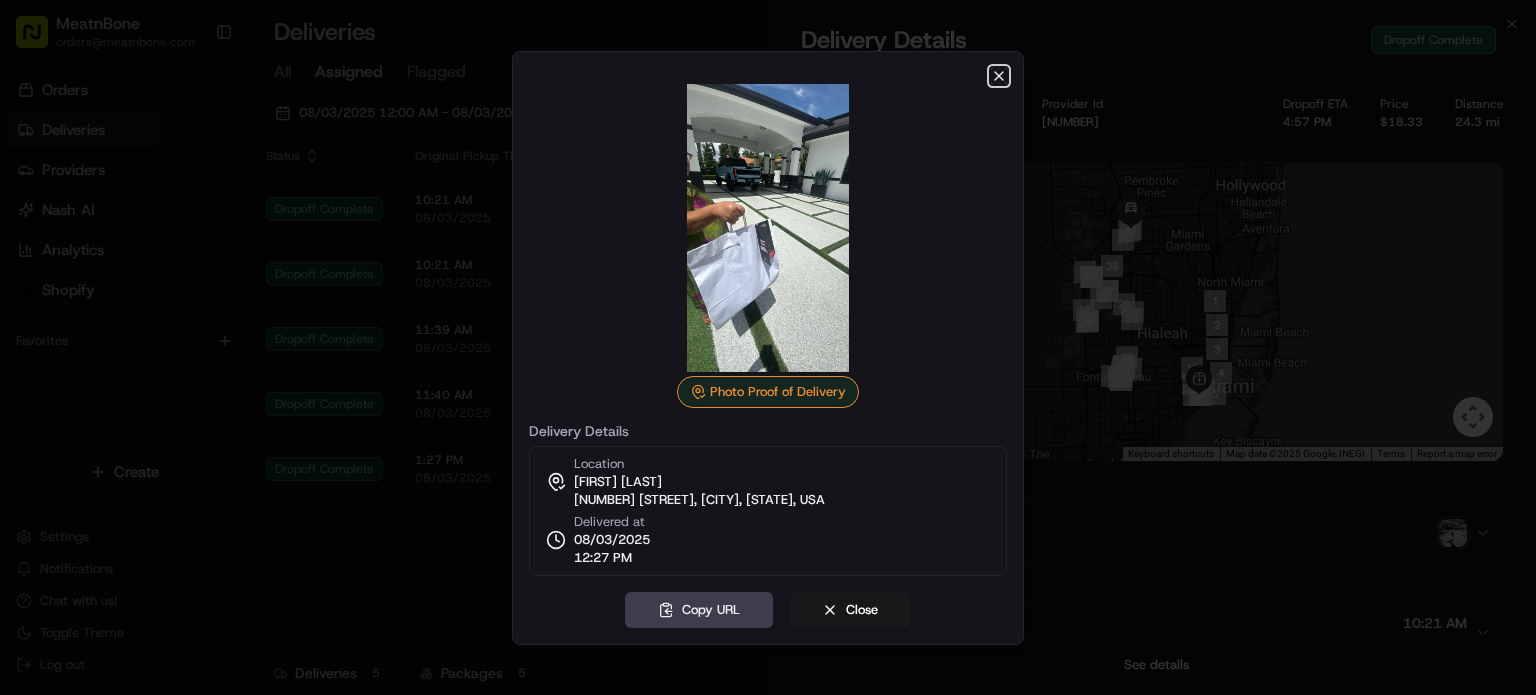 click 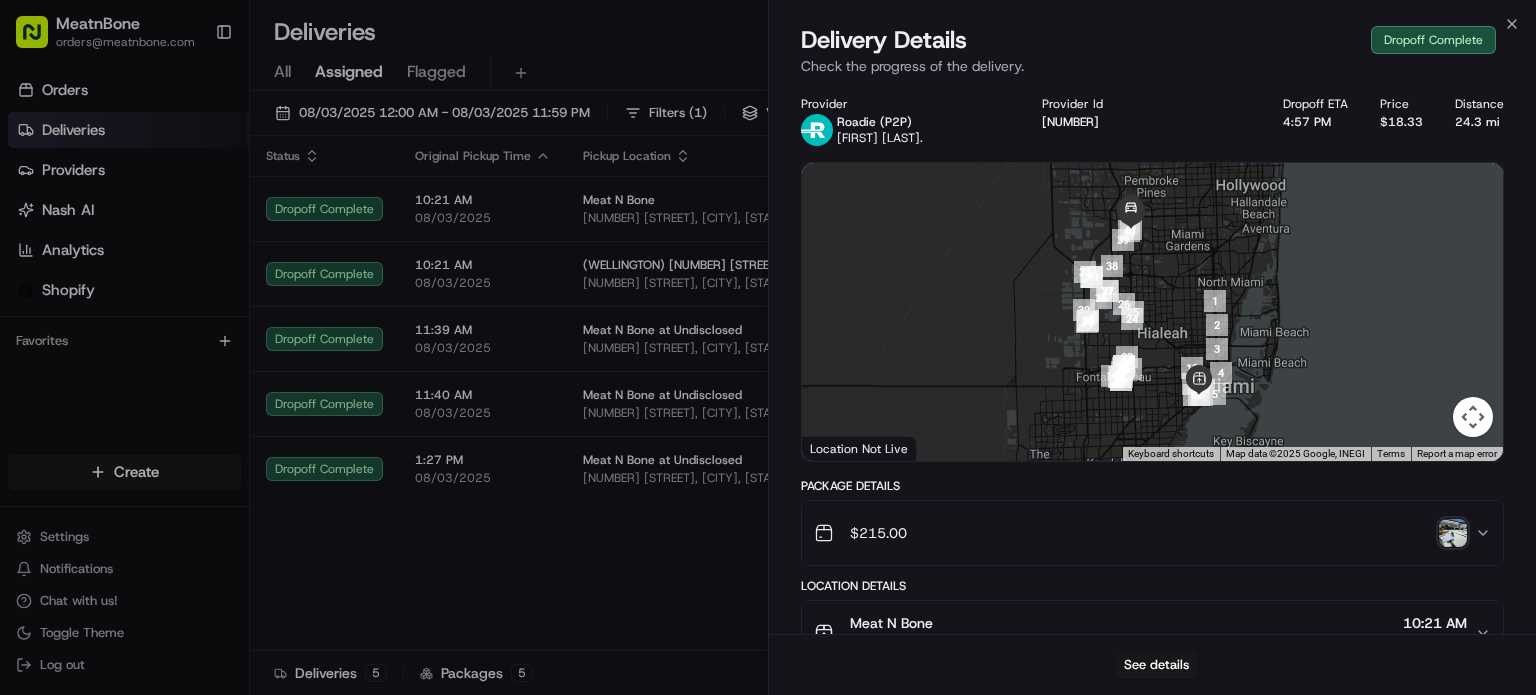 type 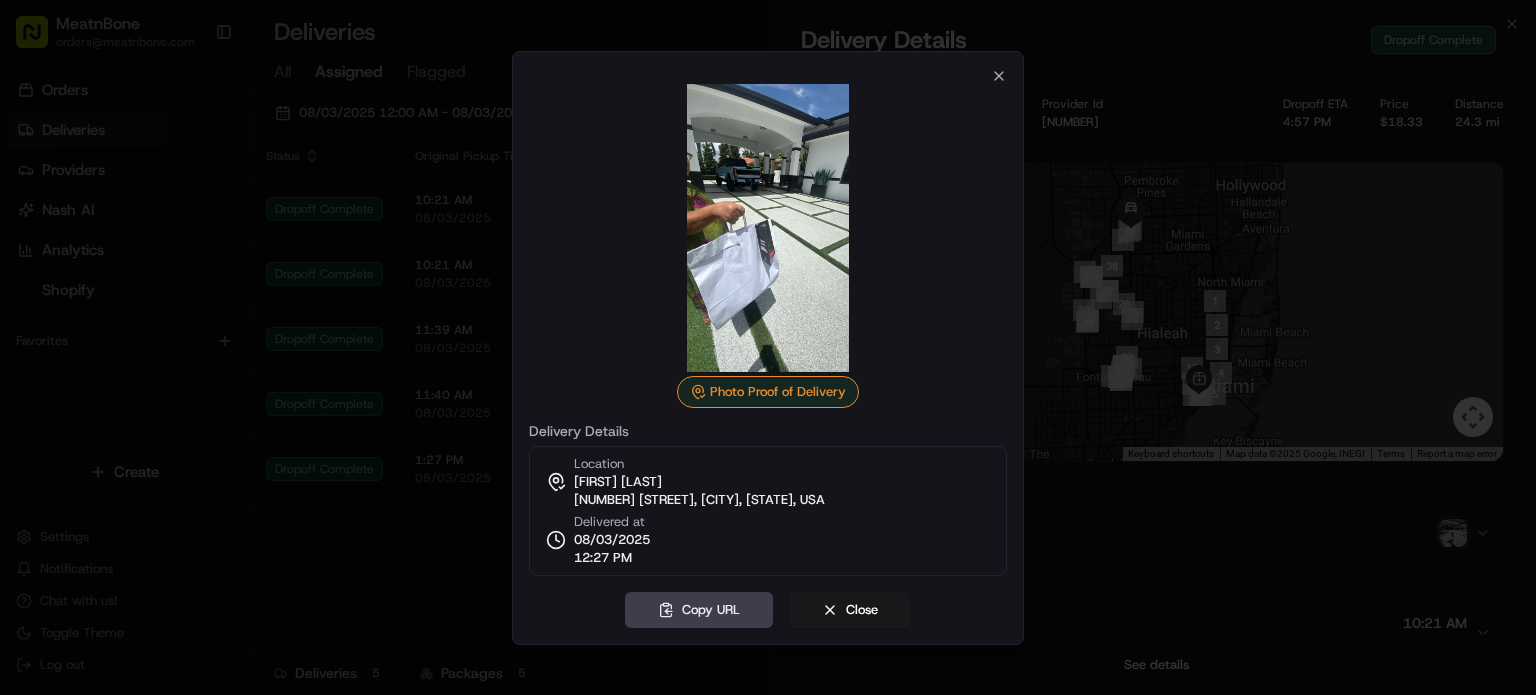 type 